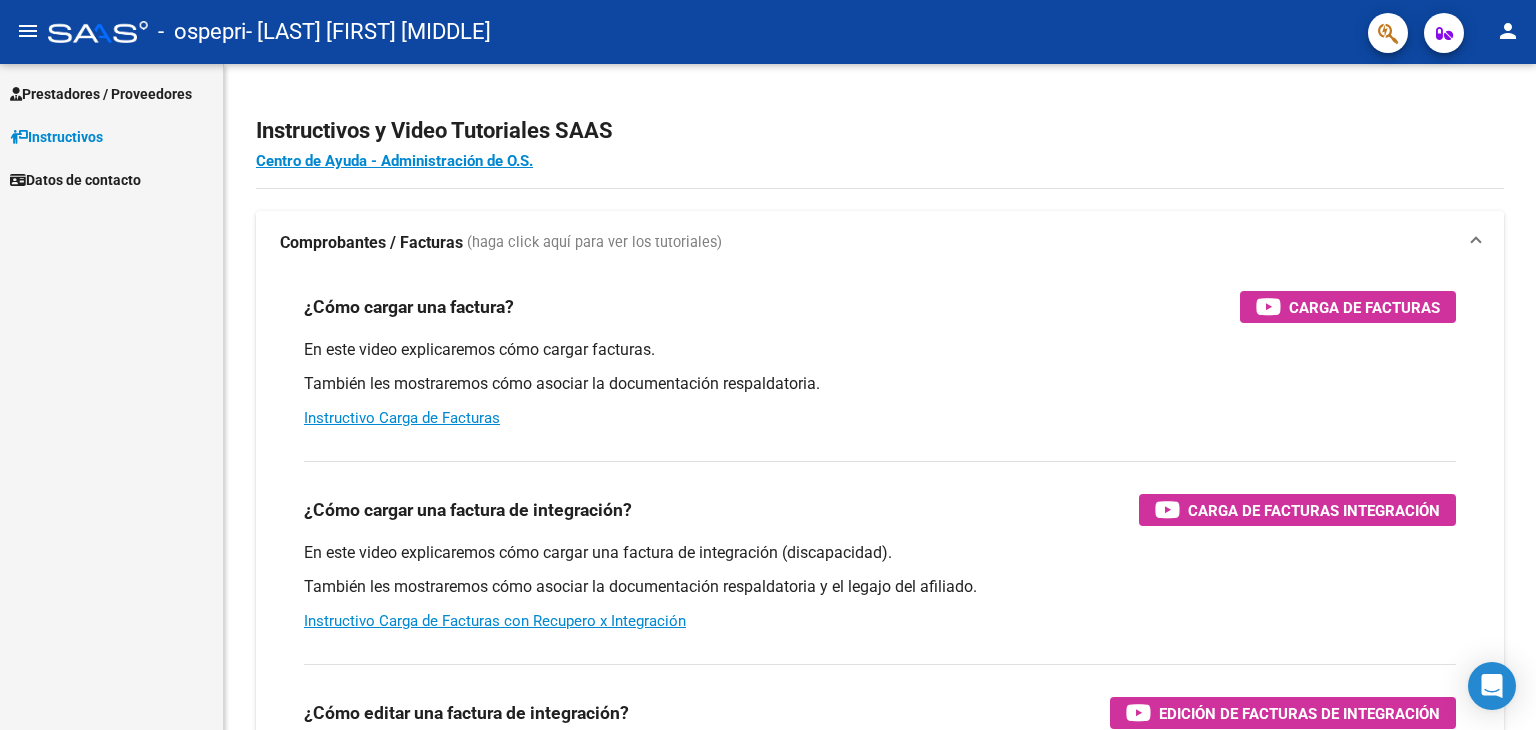 scroll, scrollTop: 0, scrollLeft: 0, axis: both 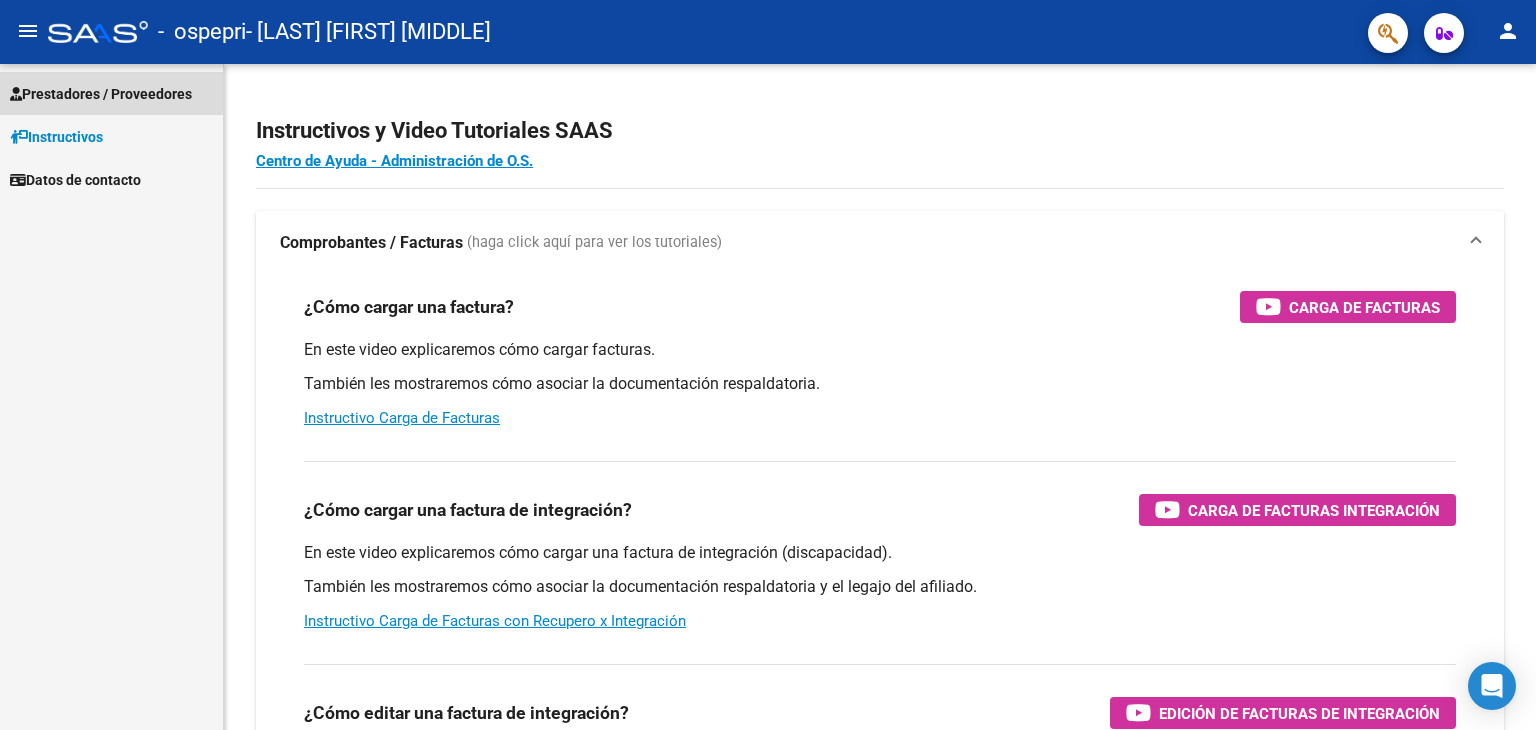 click on "Prestadores / Proveedores" at bounding box center [101, 94] 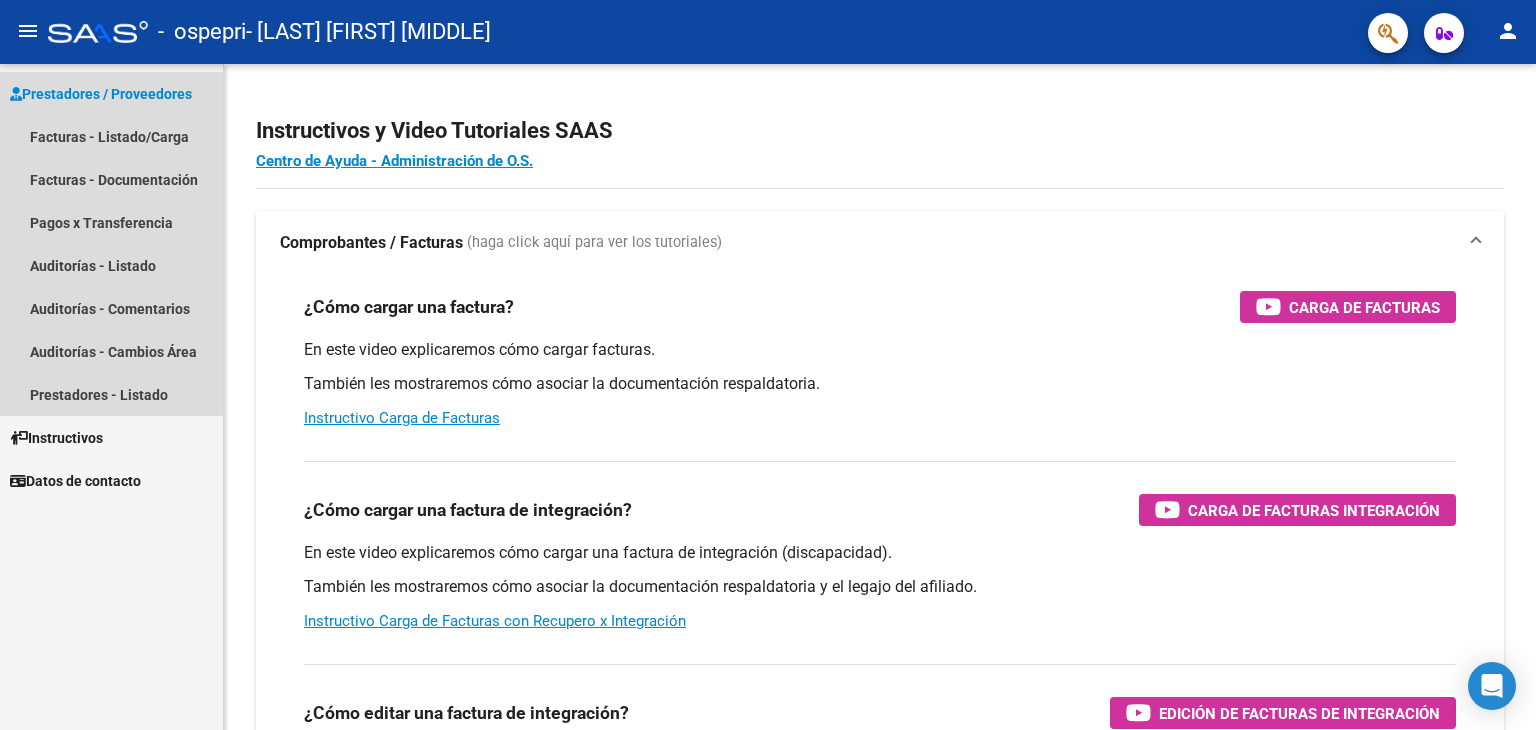 click on "Prestadores / Proveedores" at bounding box center [111, 93] 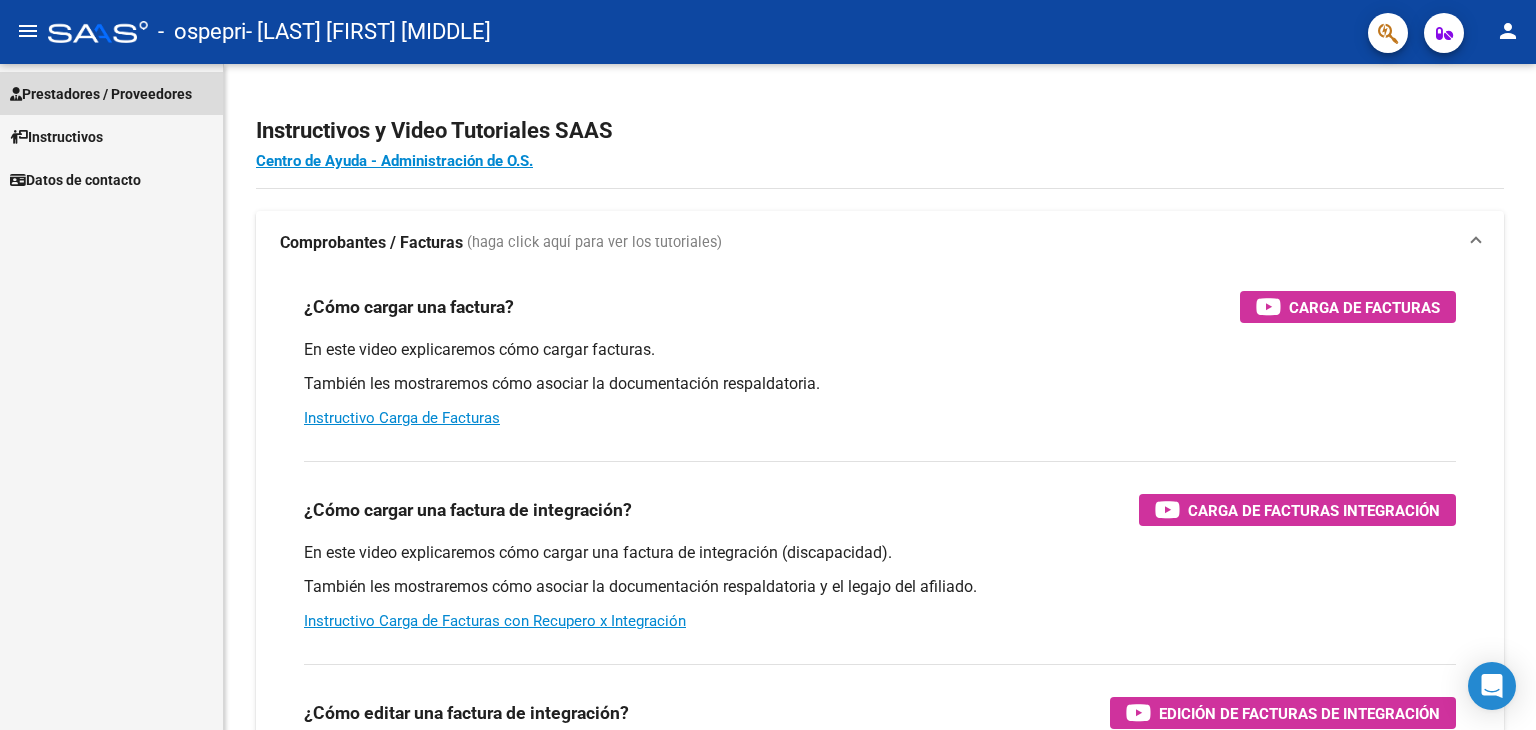 click on "Prestadores / Proveedores" at bounding box center [101, 94] 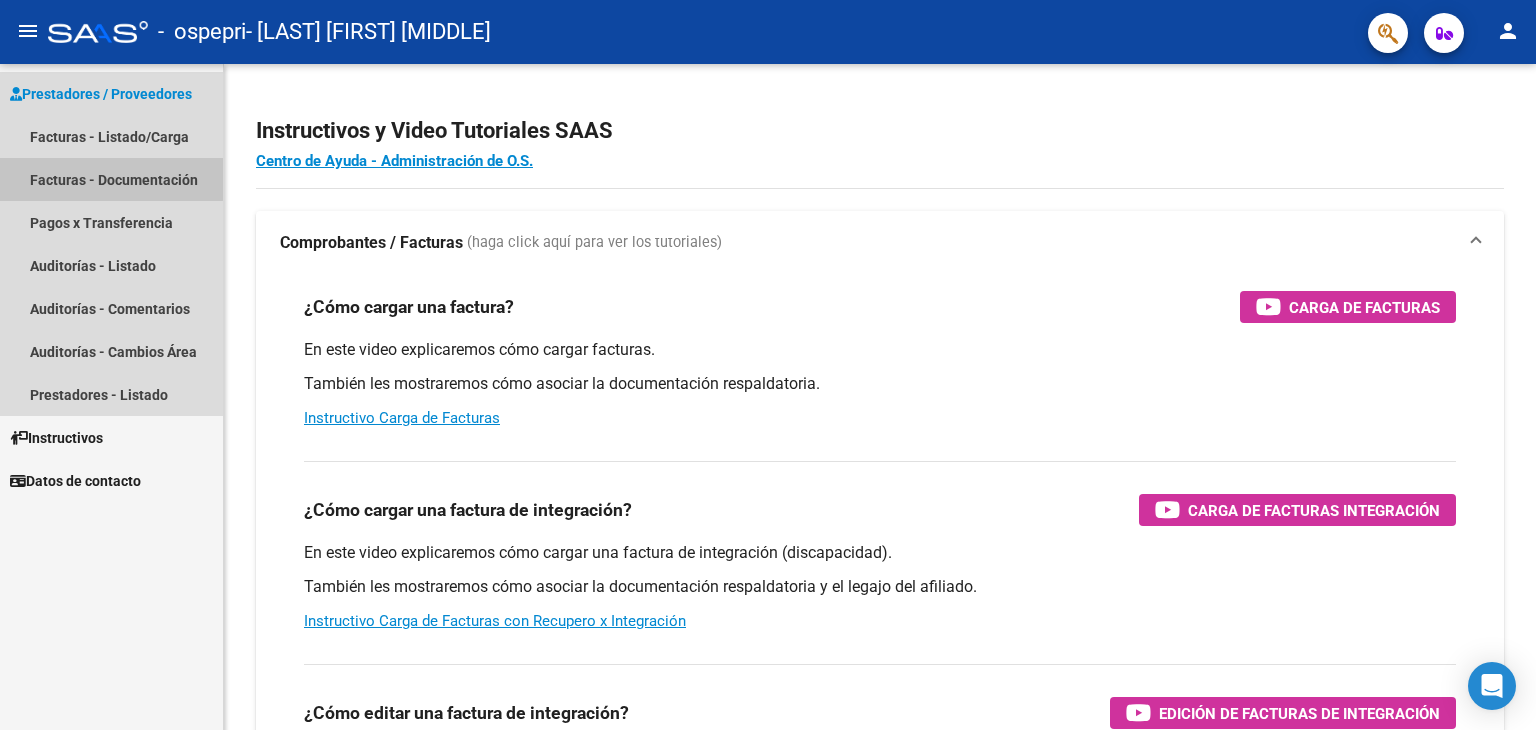 click on "Facturas - Documentación" at bounding box center [111, 179] 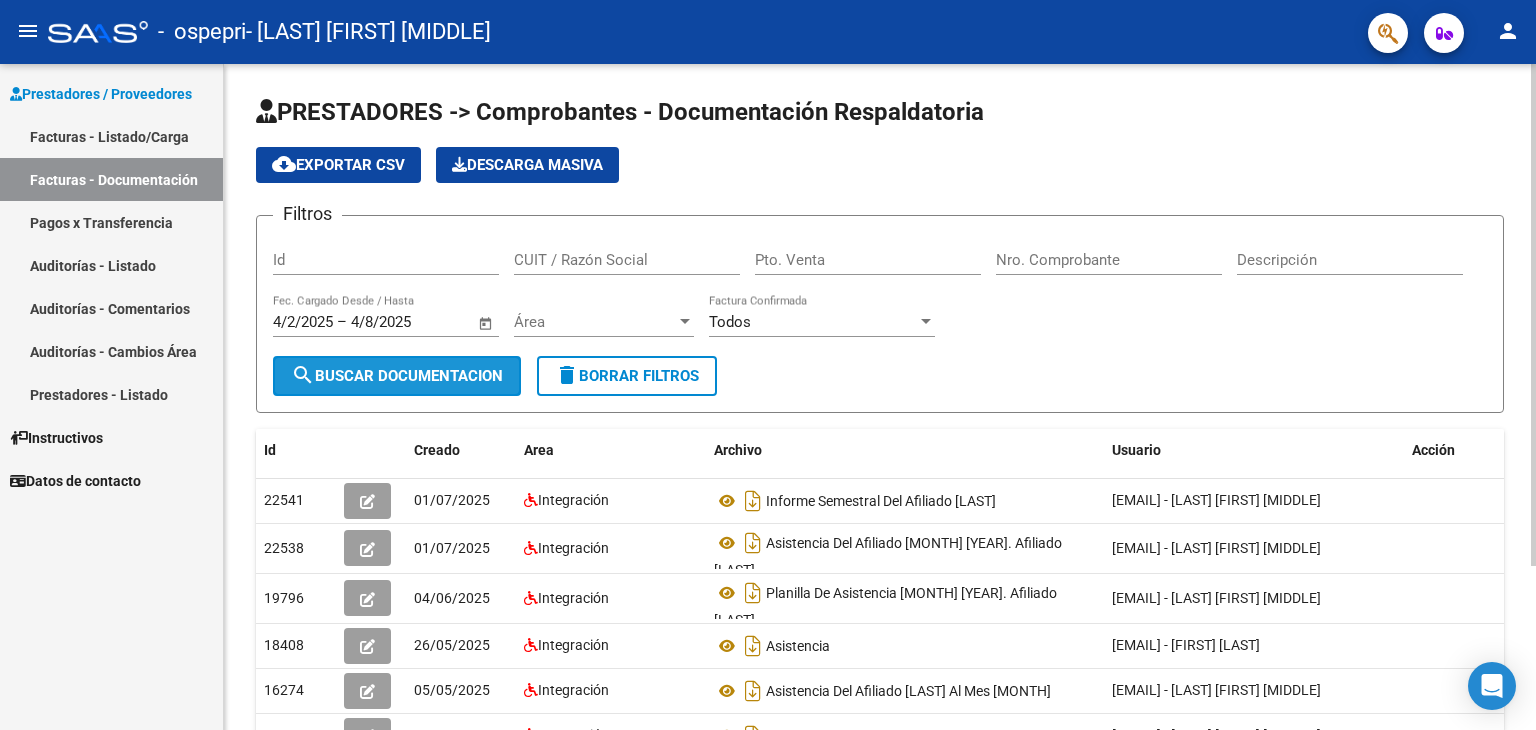 click on "search  Buscar Documentacion" 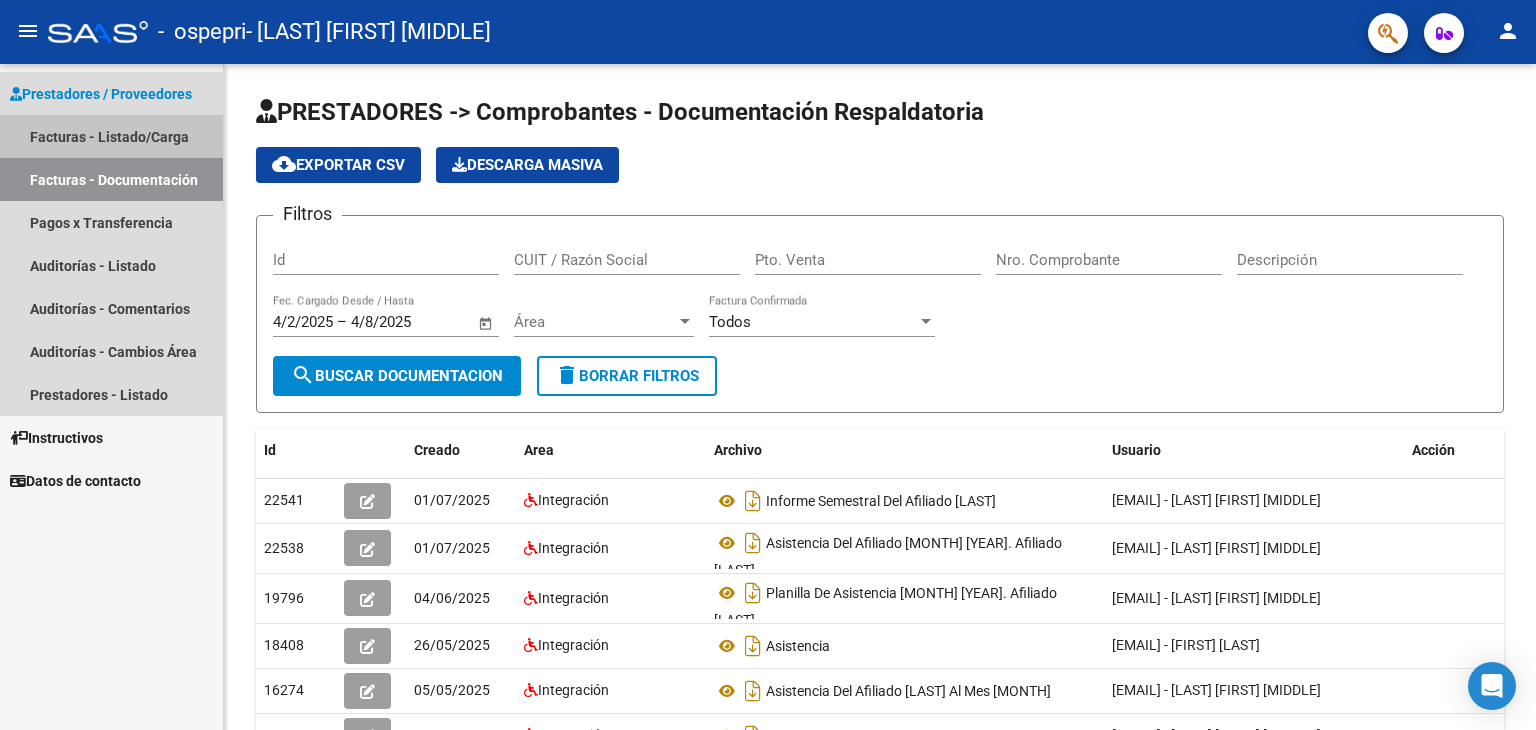 click on "Facturas - Listado/Carga" at bounding box center [111, 136] 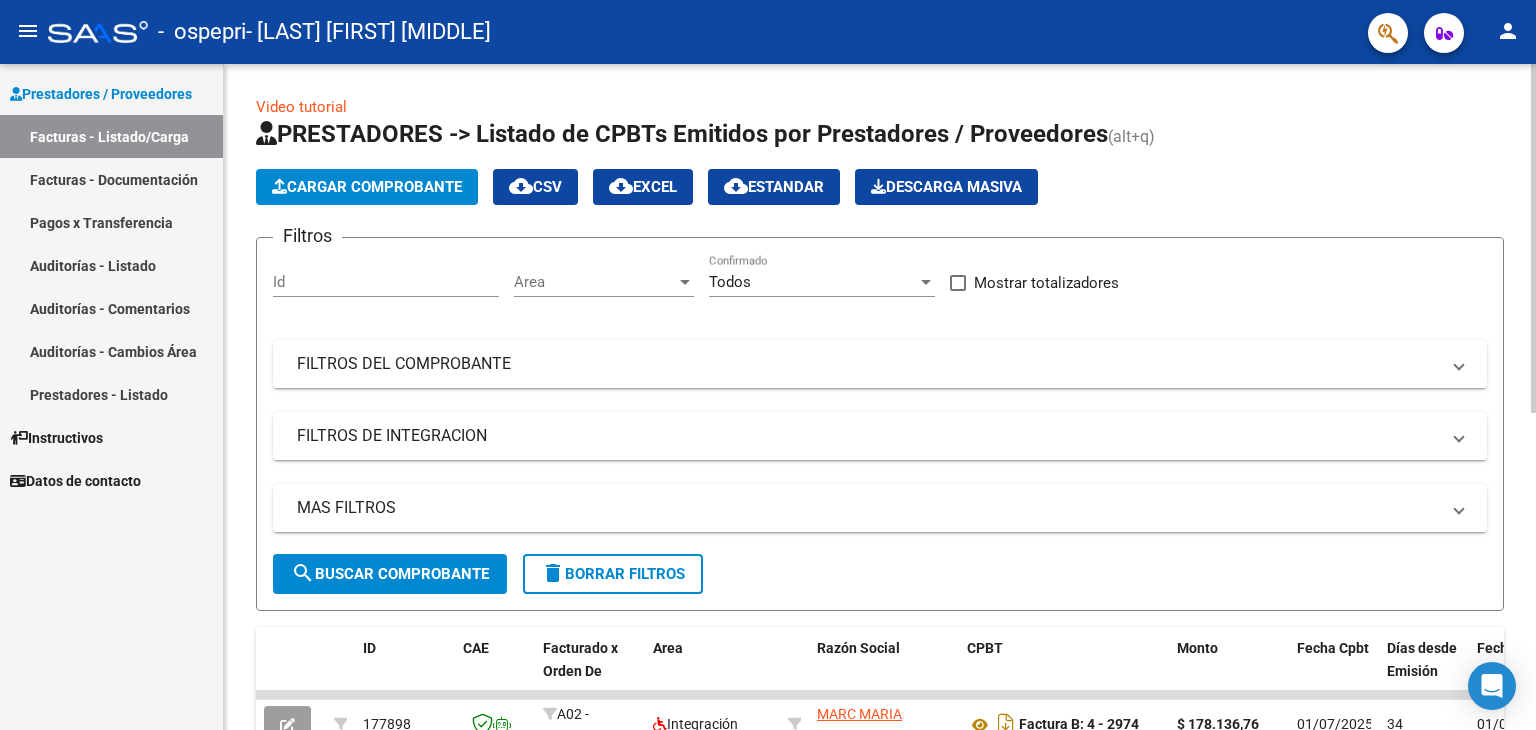 click on "Cargar Comprobante" 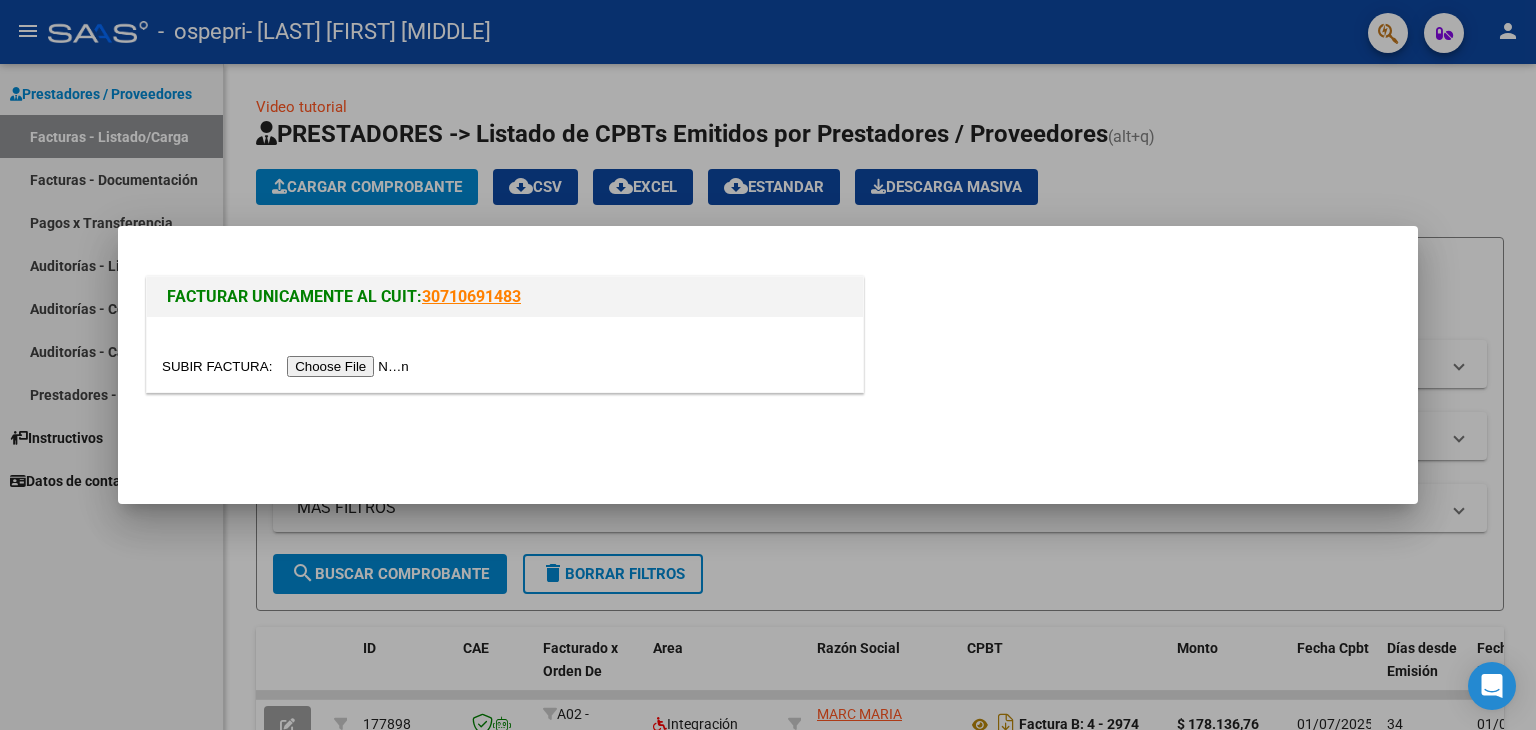click at bounding box center (288, 366) 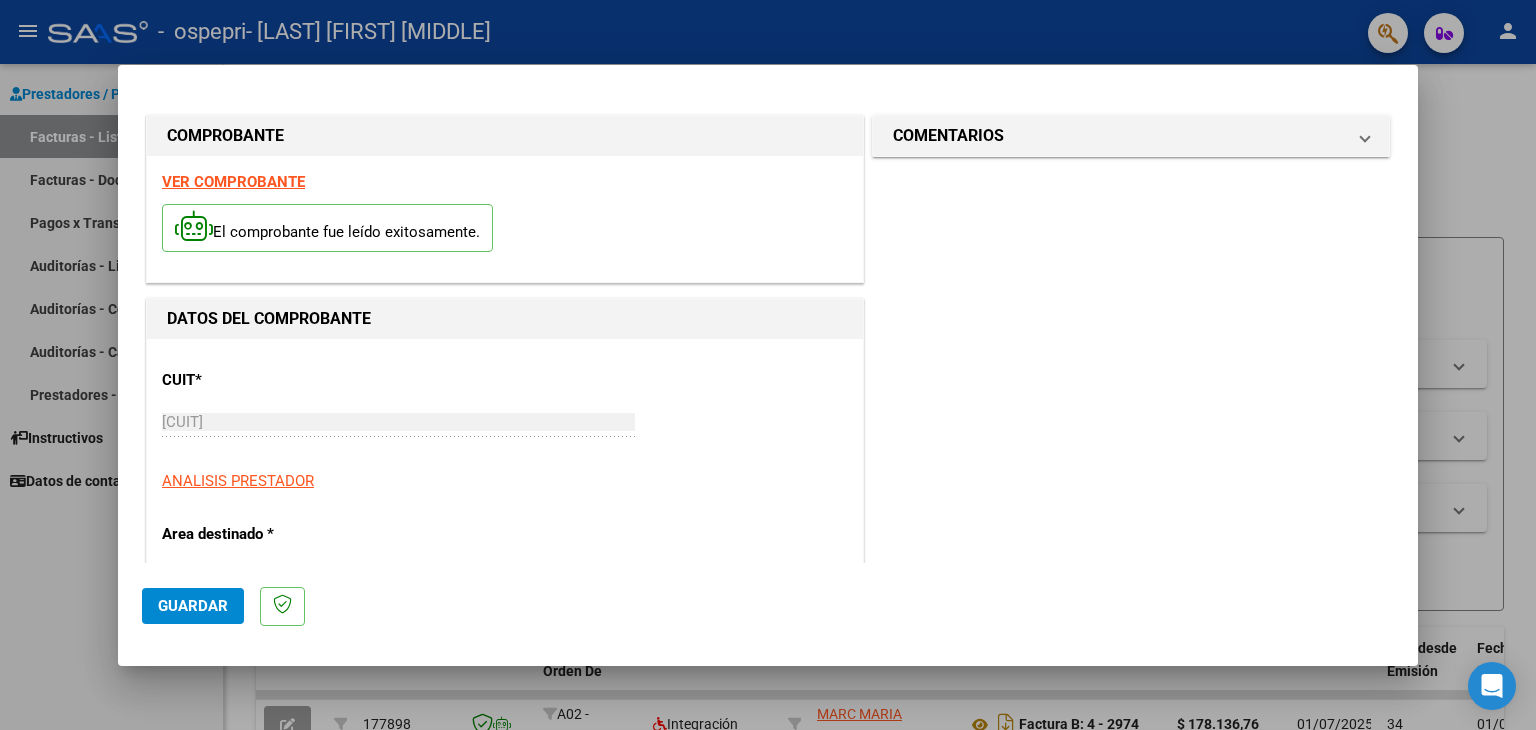 click on "DATOS DEL COMPROBANTE" at bounding box center [505, 319] 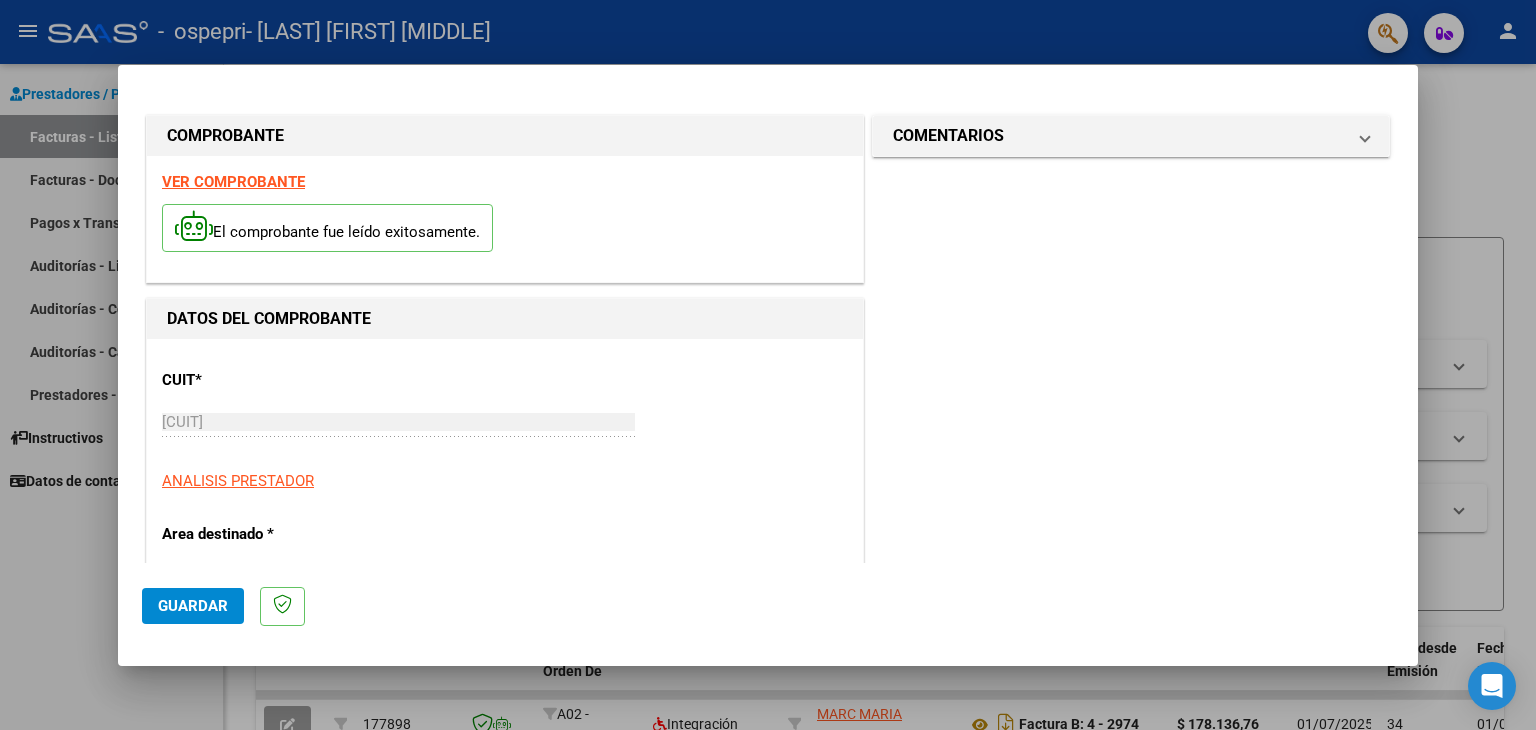 click on "DATOS DEL COMPROBANTE" at bounding box center (269, 318) 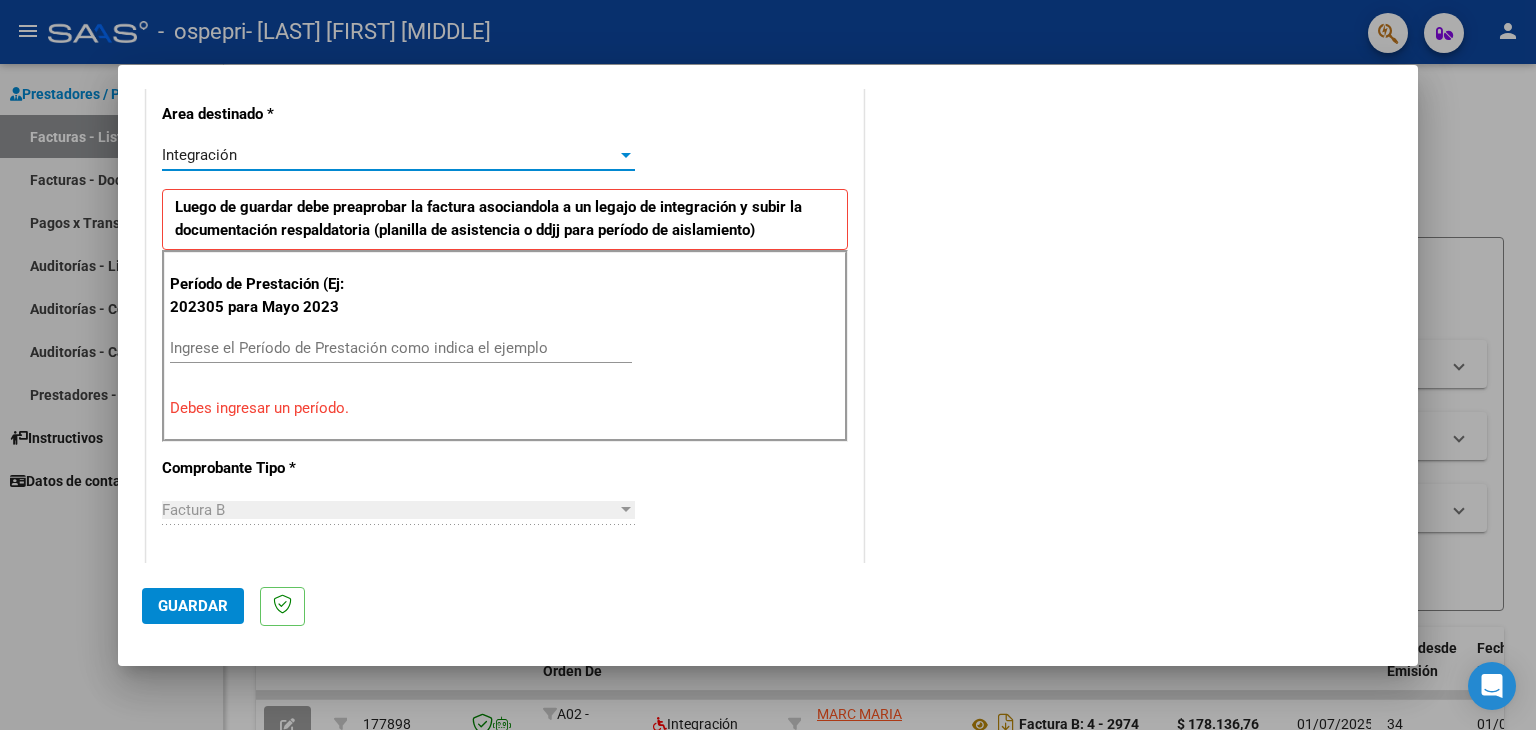 click at bounding box center (626, 155) 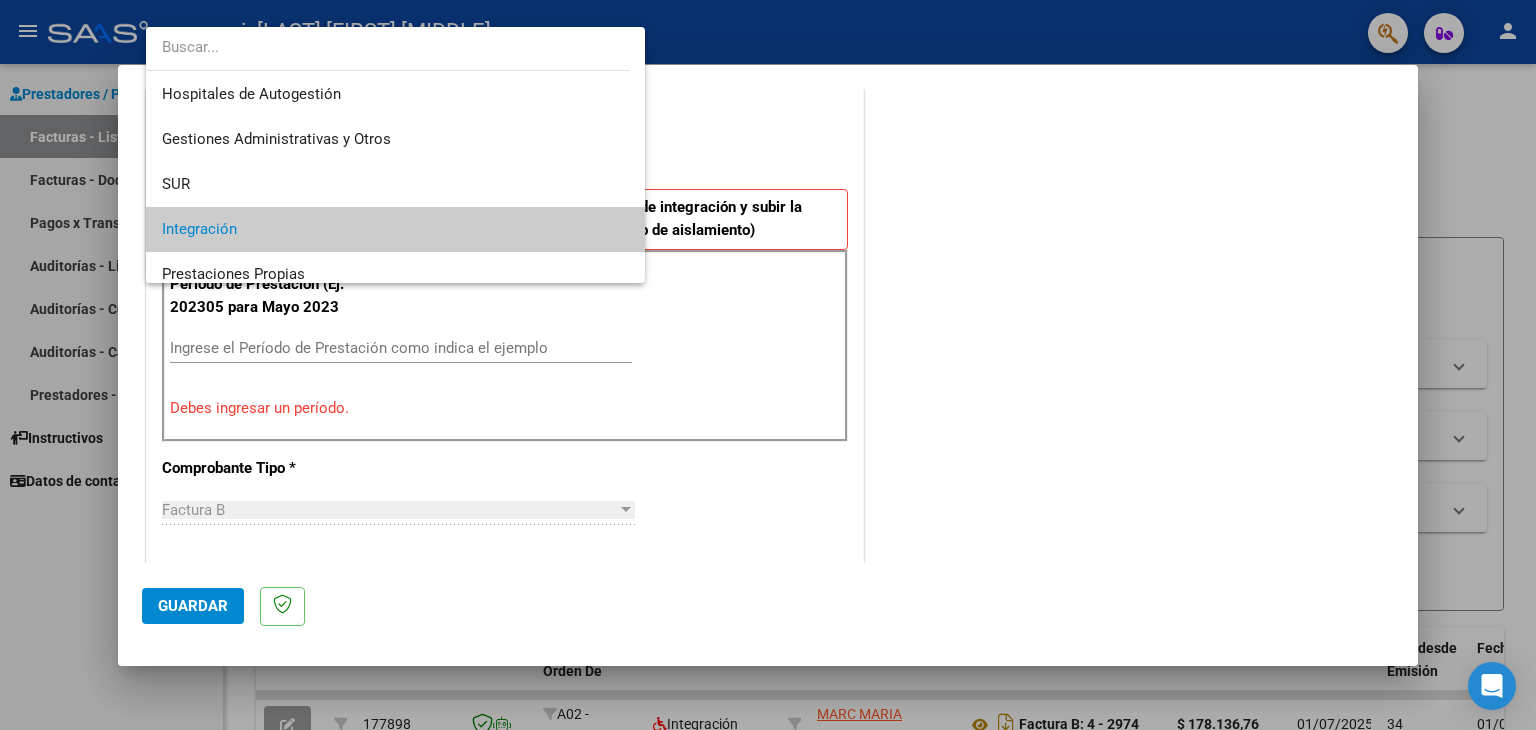 scroll, scrollTop: 74, scrollLeft: 0, axis: vertical 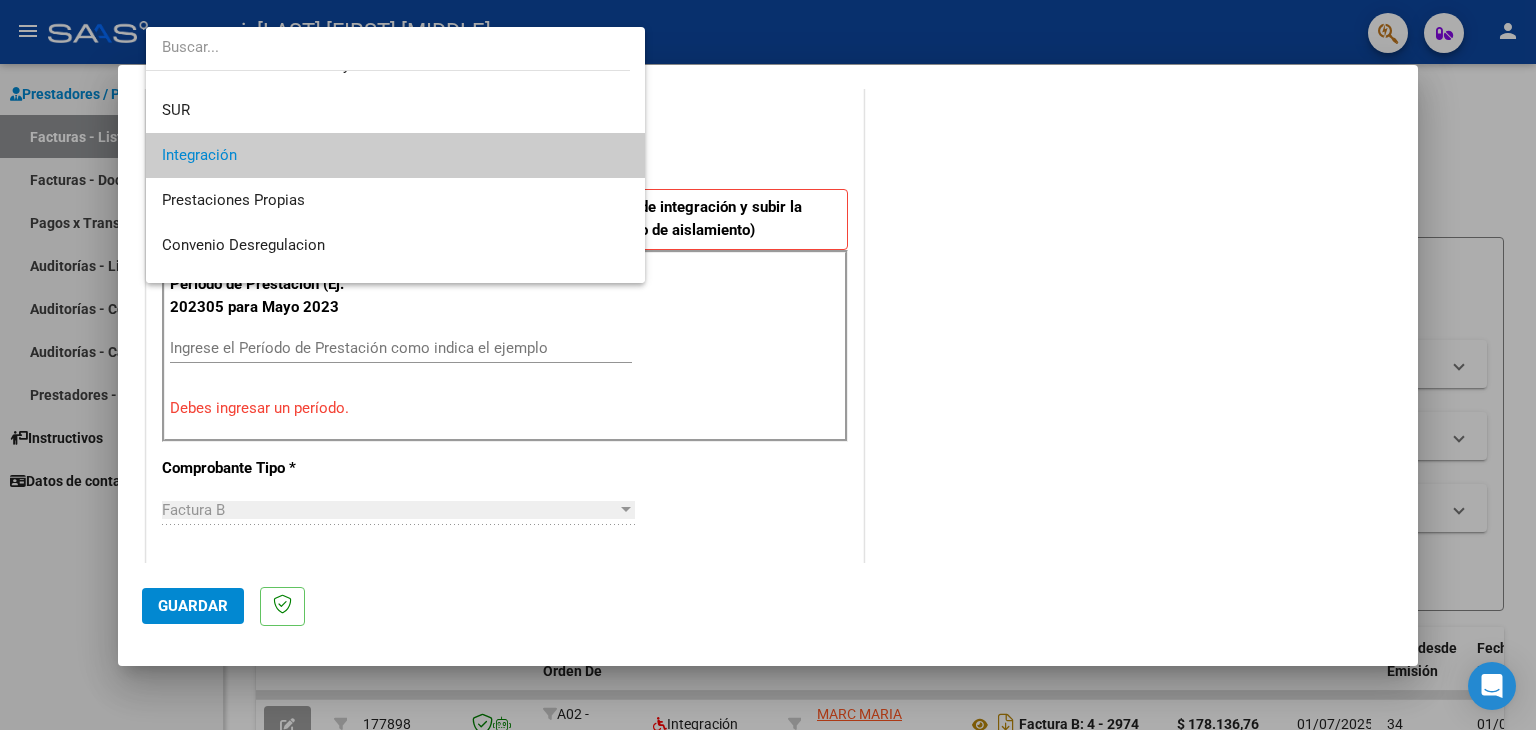 click at bounding box center (768, 365) 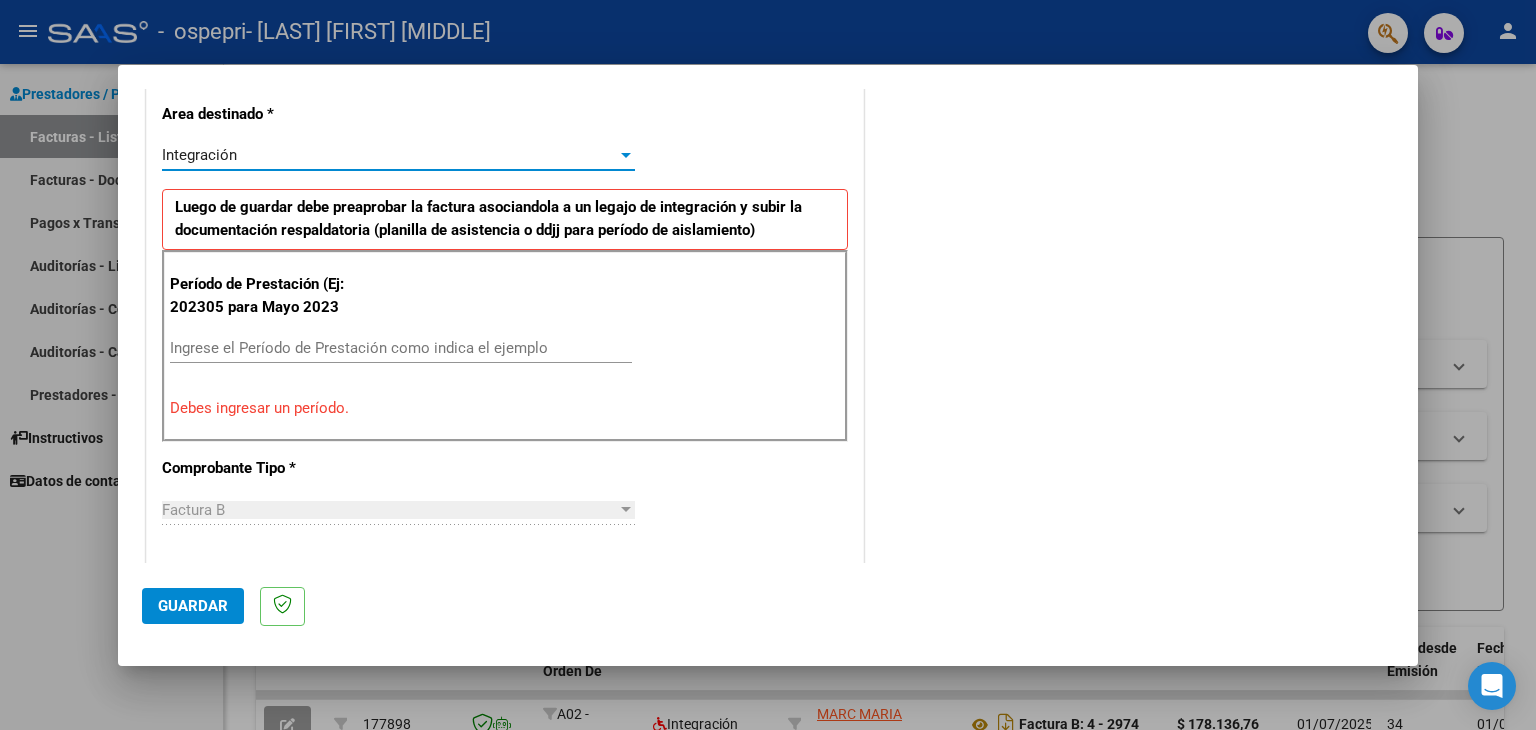 click at bounding box center (626, 155) 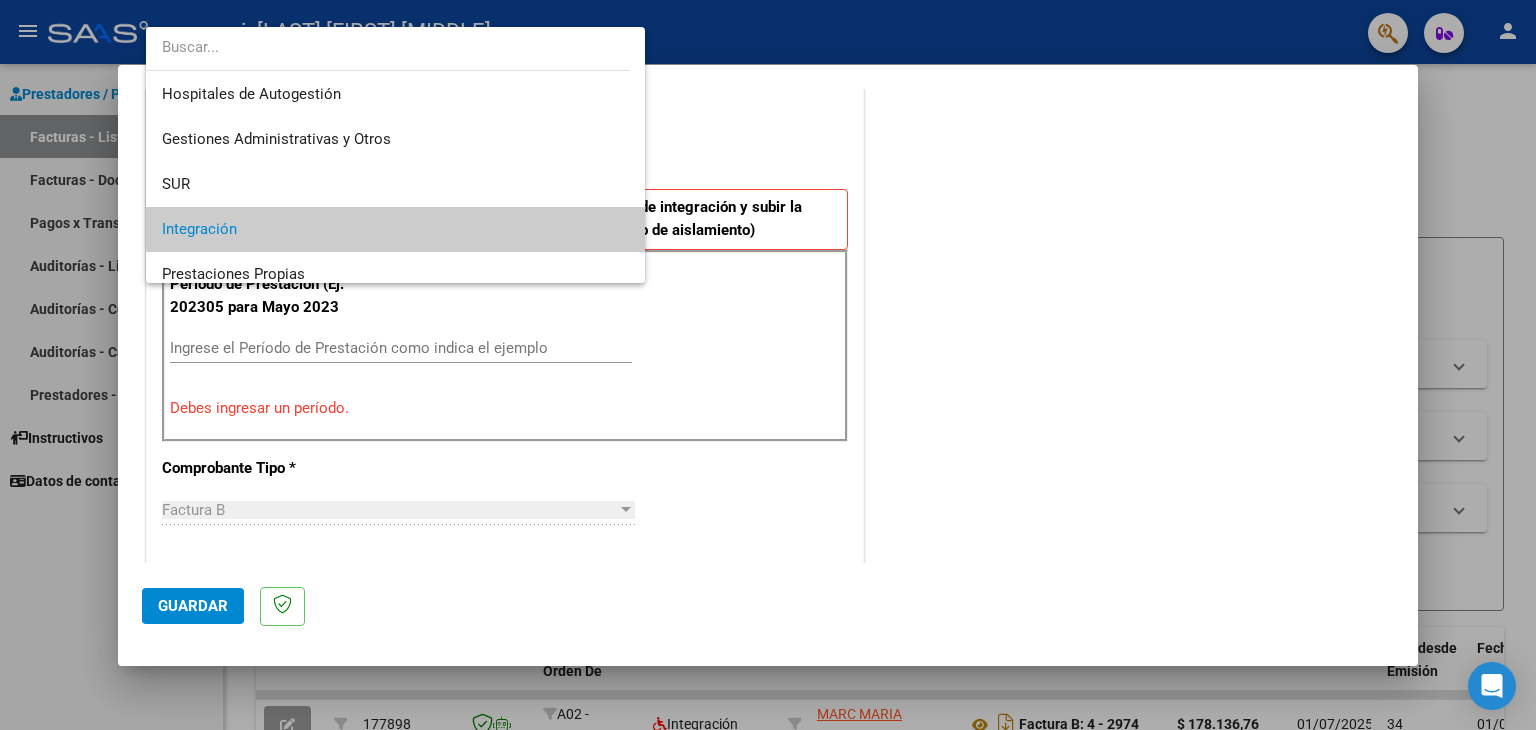 scroll, scrollTop: 74, scrollLeft: 0, axis: vertical 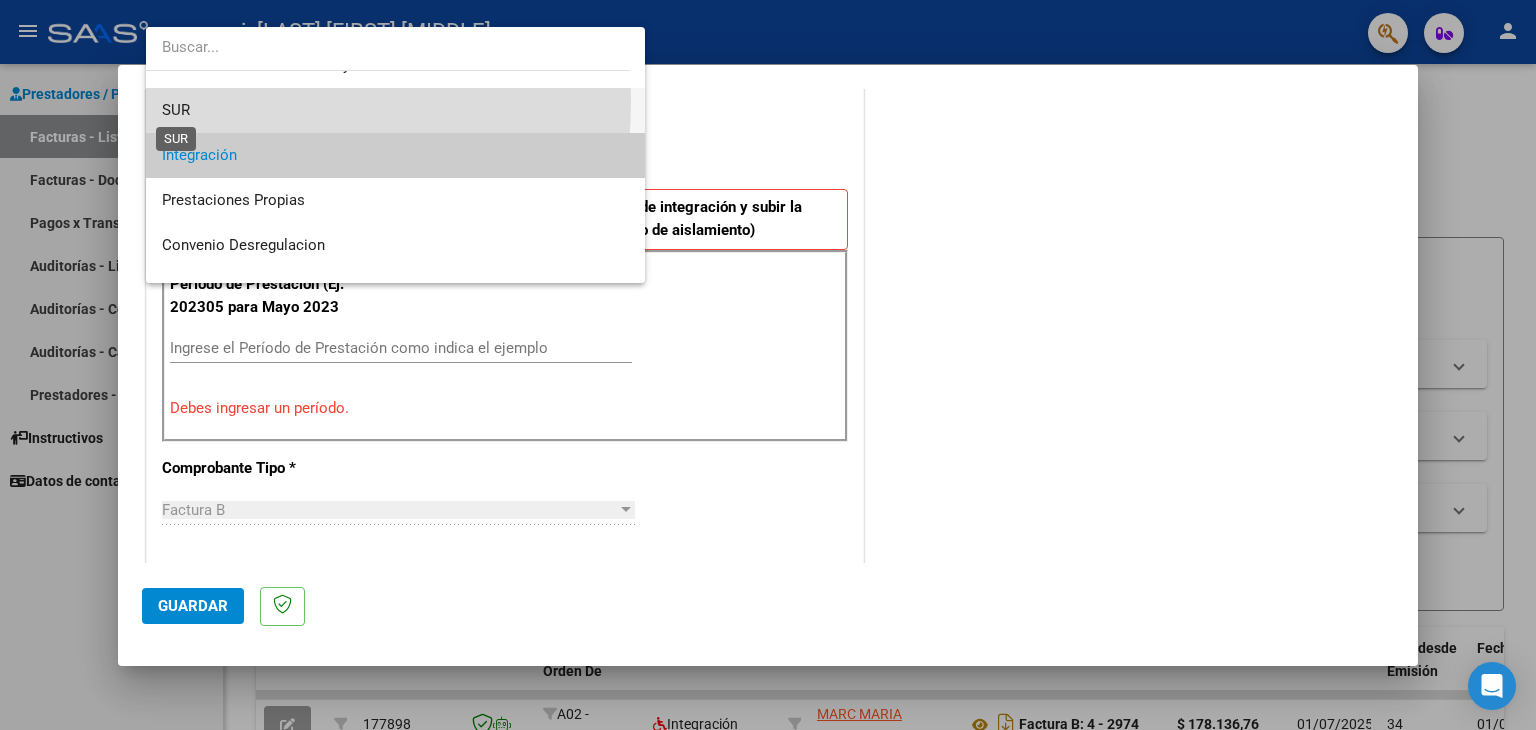 click on "SUR" at bounding box center (176, 110) 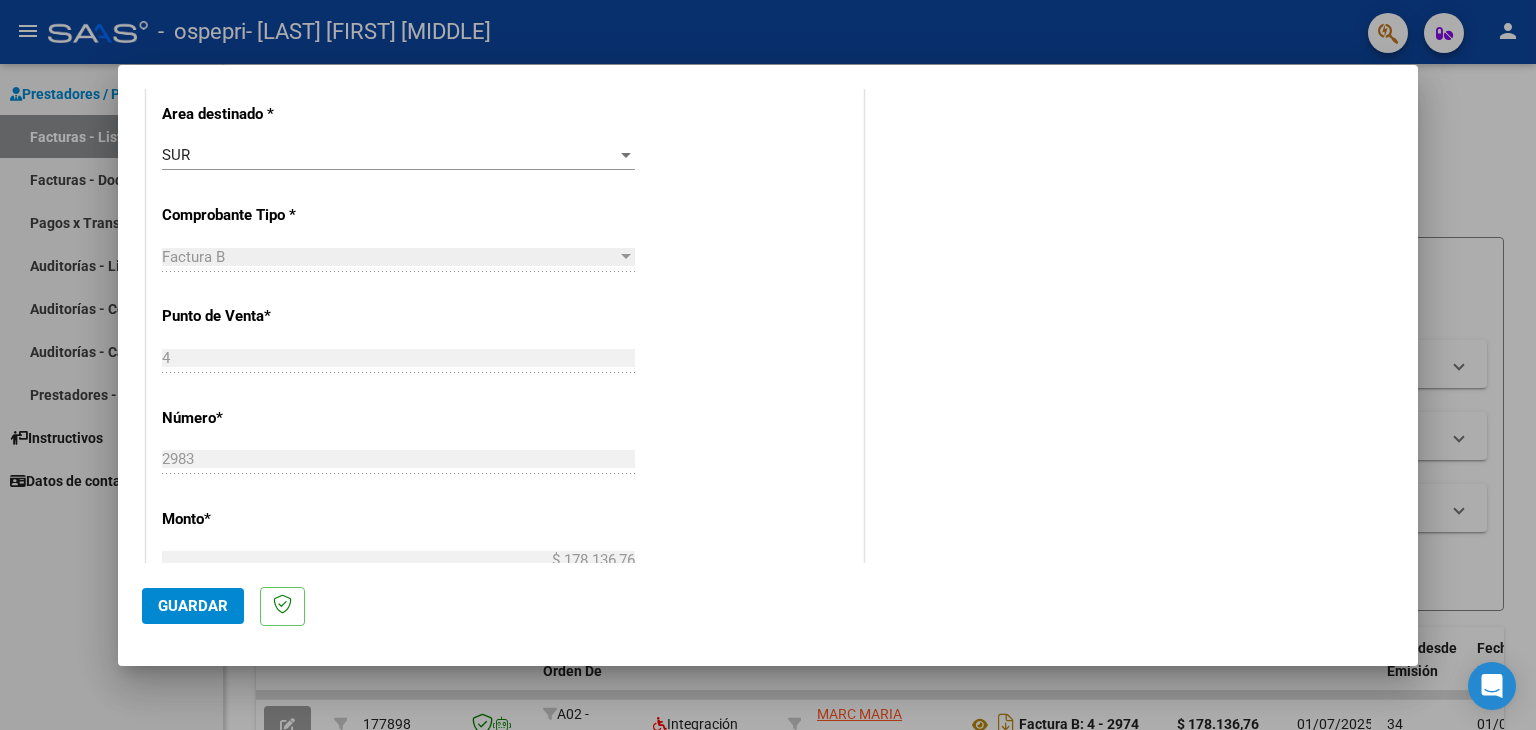 click on "Factura B Seleccionar Tipo" at bounding box center (398, 257) 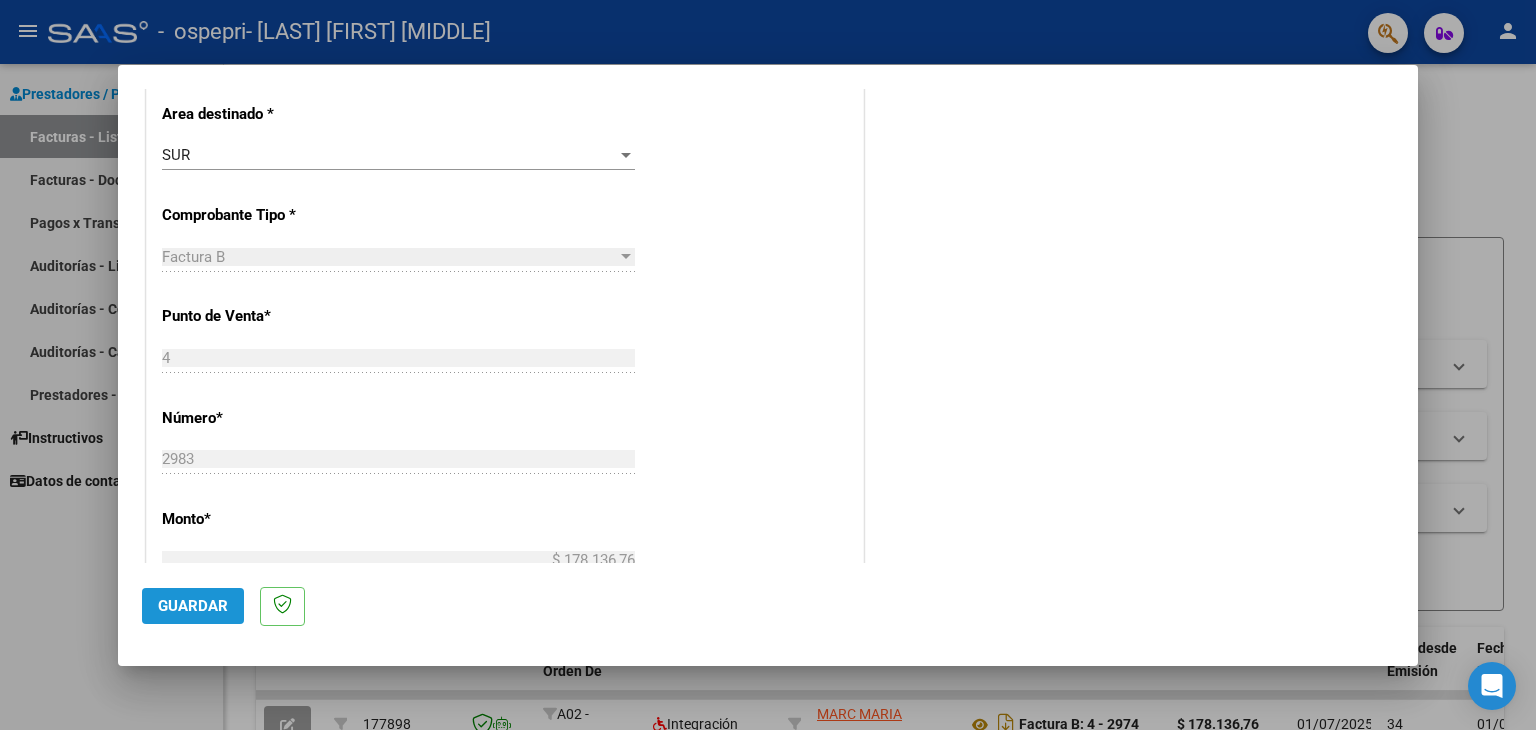 click on "Guardar" 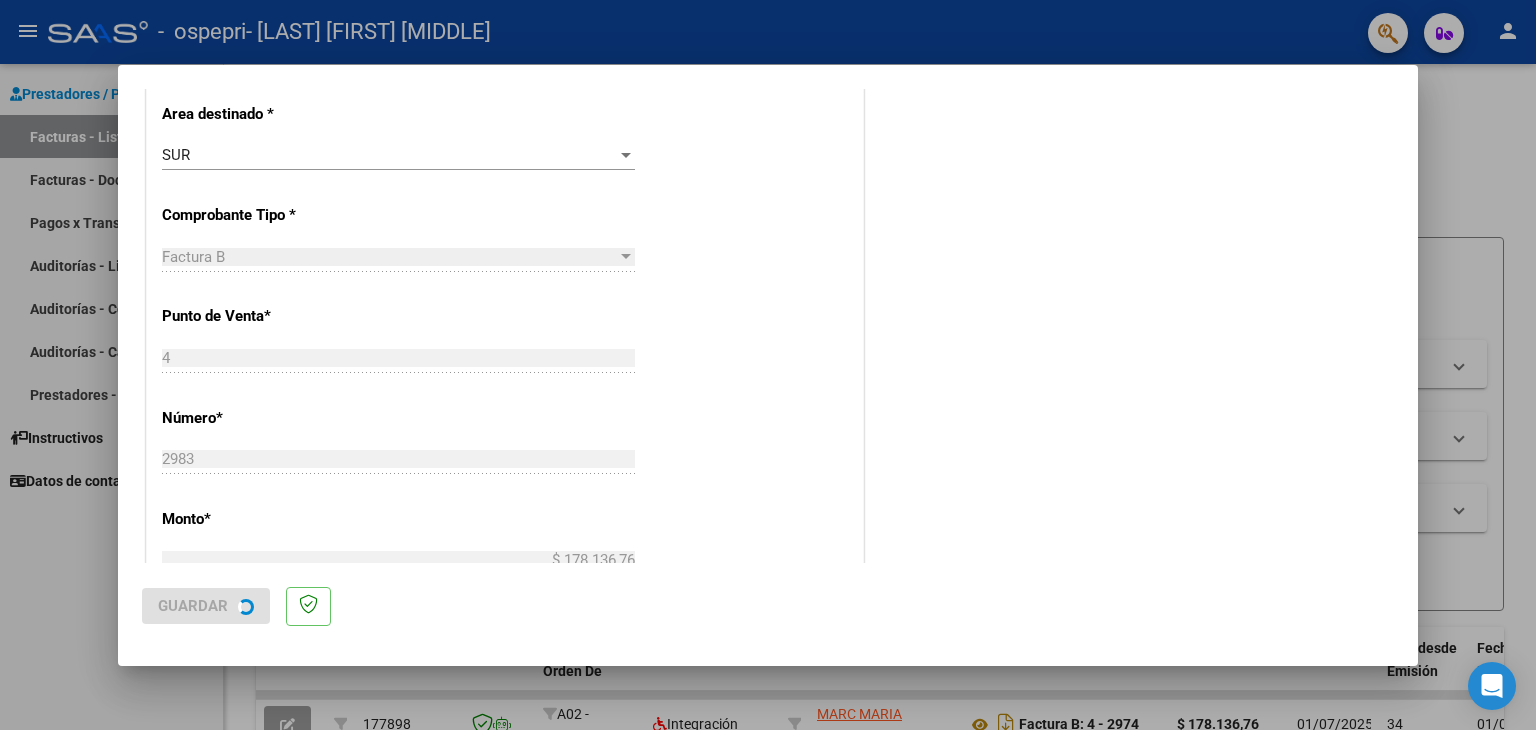 scroll, scrollTop: 0, scrollLeft: 0, axis: both 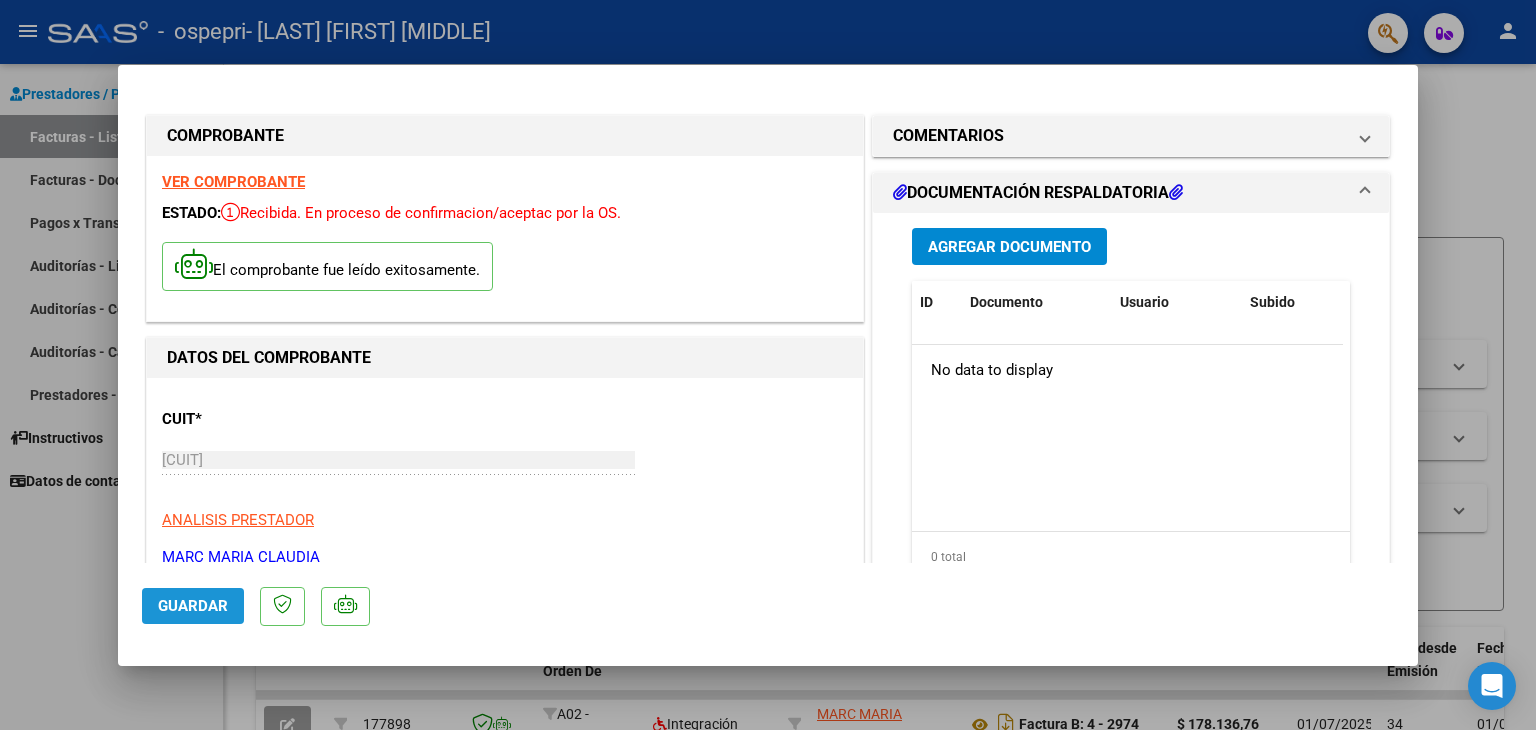 click on "Guardar" 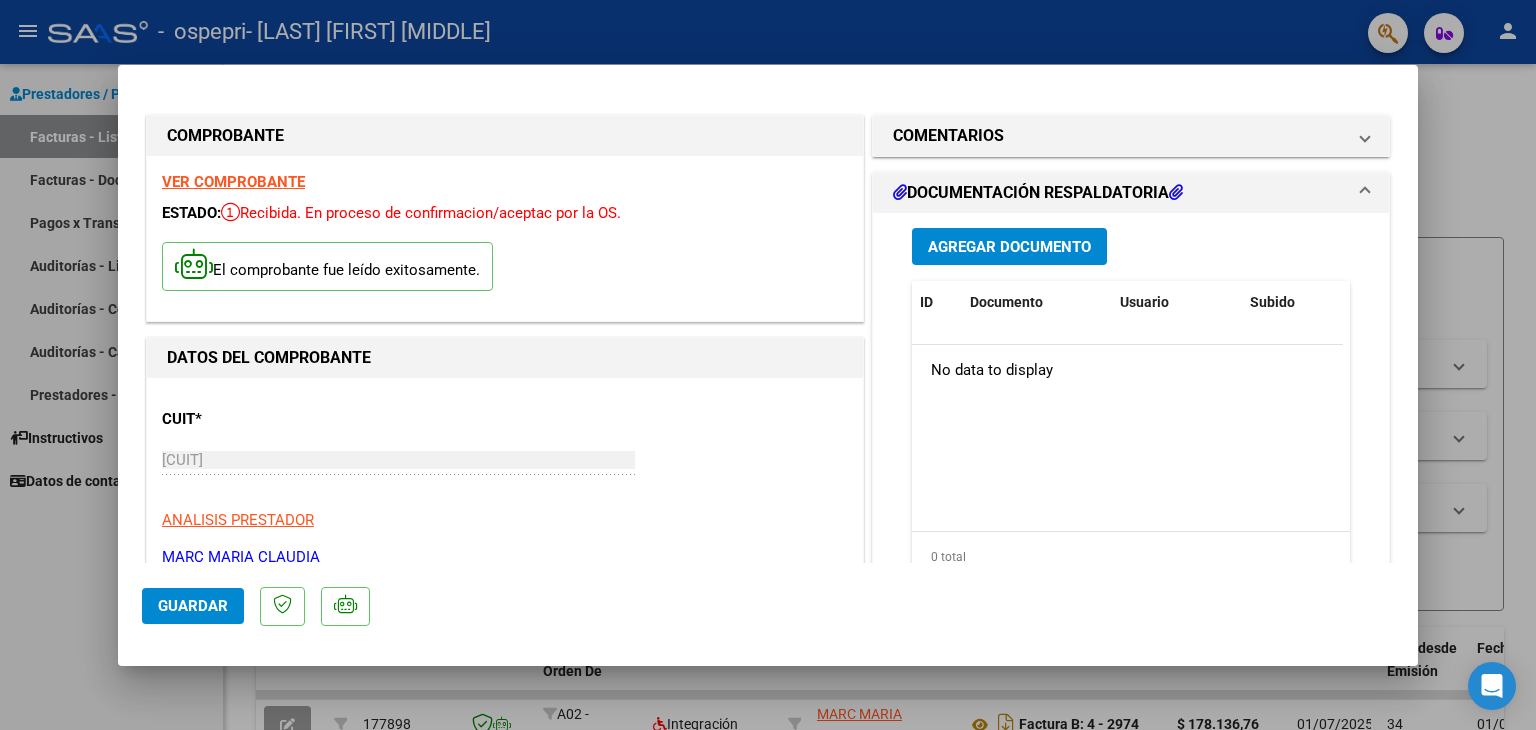 click at bounding box center [768, 365] 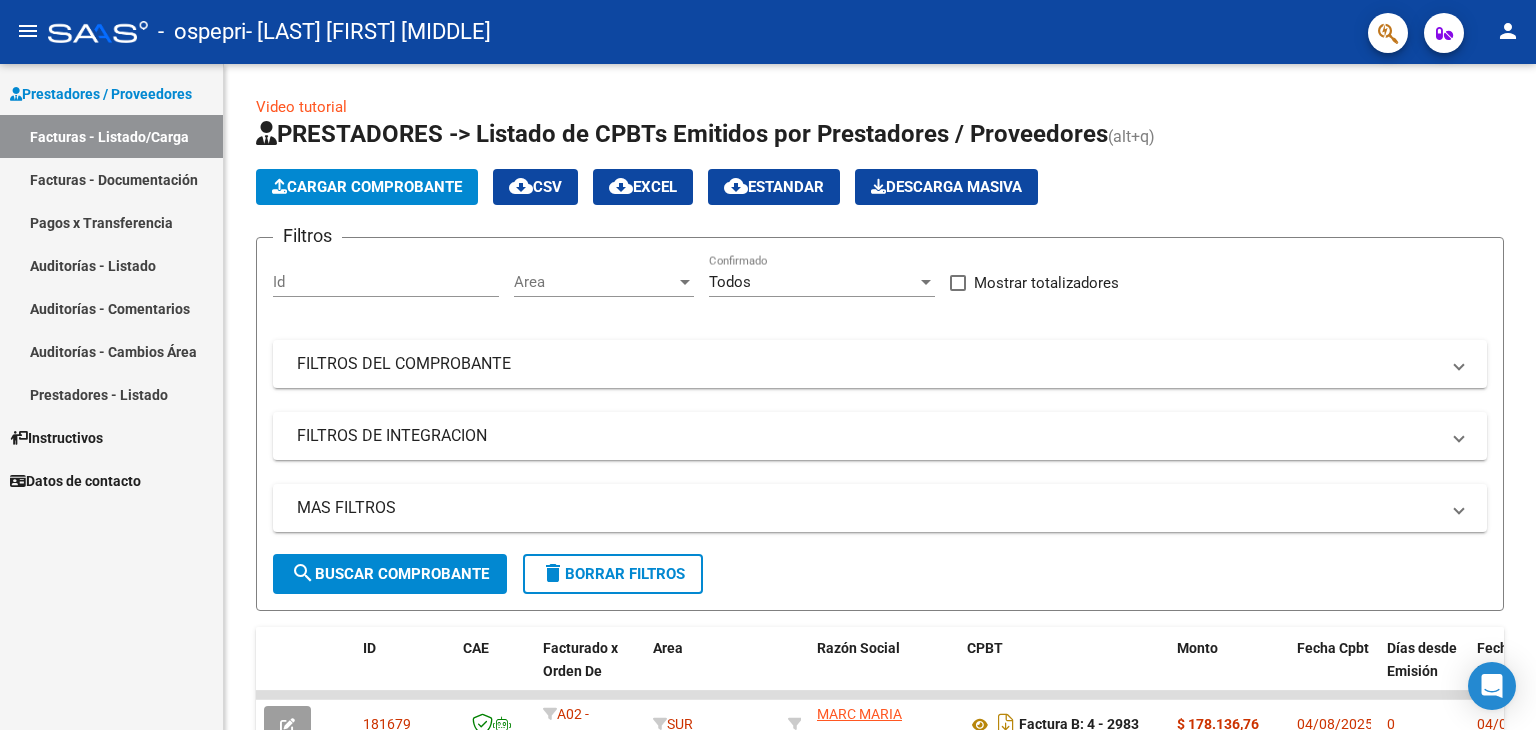 click on "Prestadores / Proveedores Facturas - Listado/Carga Facturas - Documentación Pagos x Transferencia Auditorías - Listado Auditorías - Comentarios Auditorías - Cambios Área Prestadores - Listado    Instructivos    Datos de contacto" at bounding box center (111, 397) 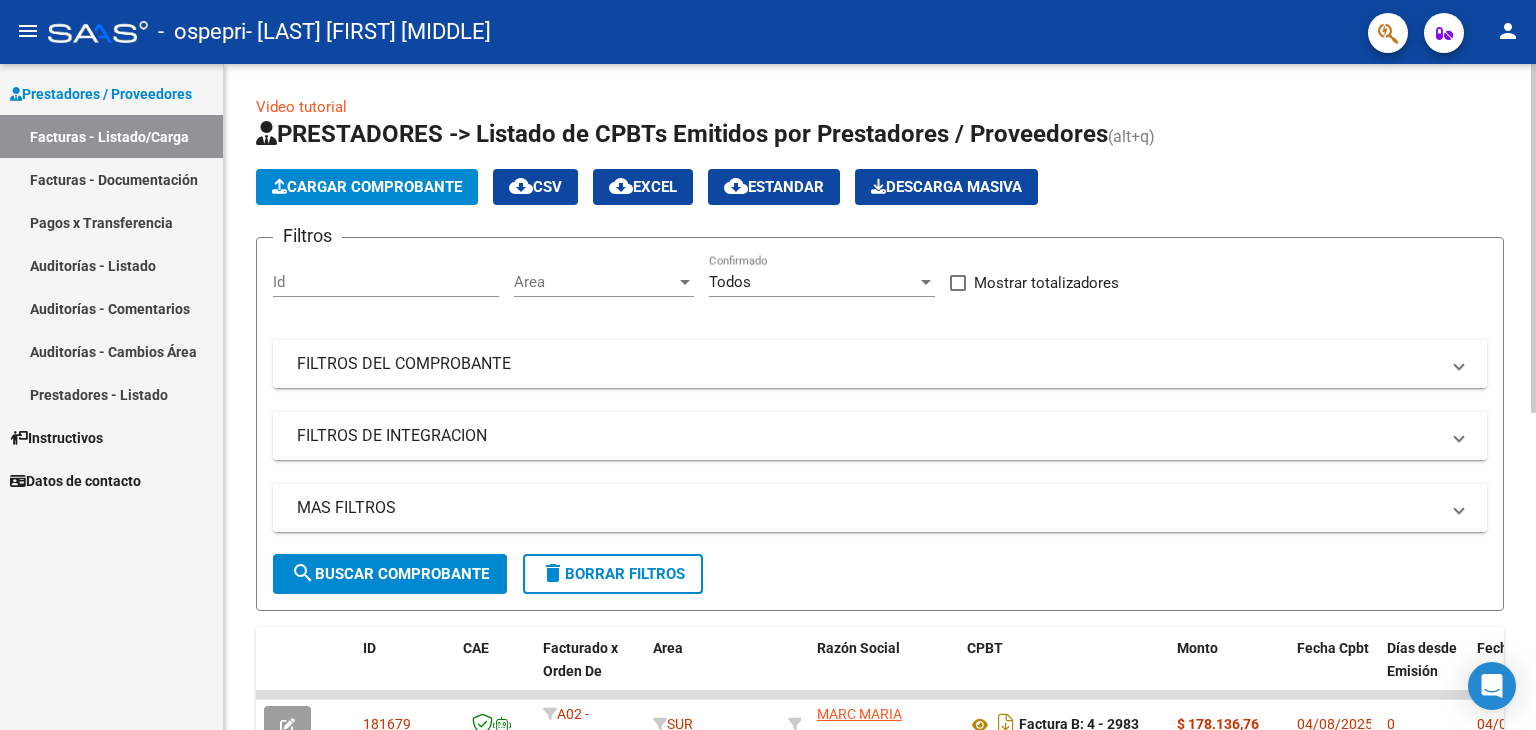 scroll, scrollTop: 604, scrollLeft: 0, axis: vertical 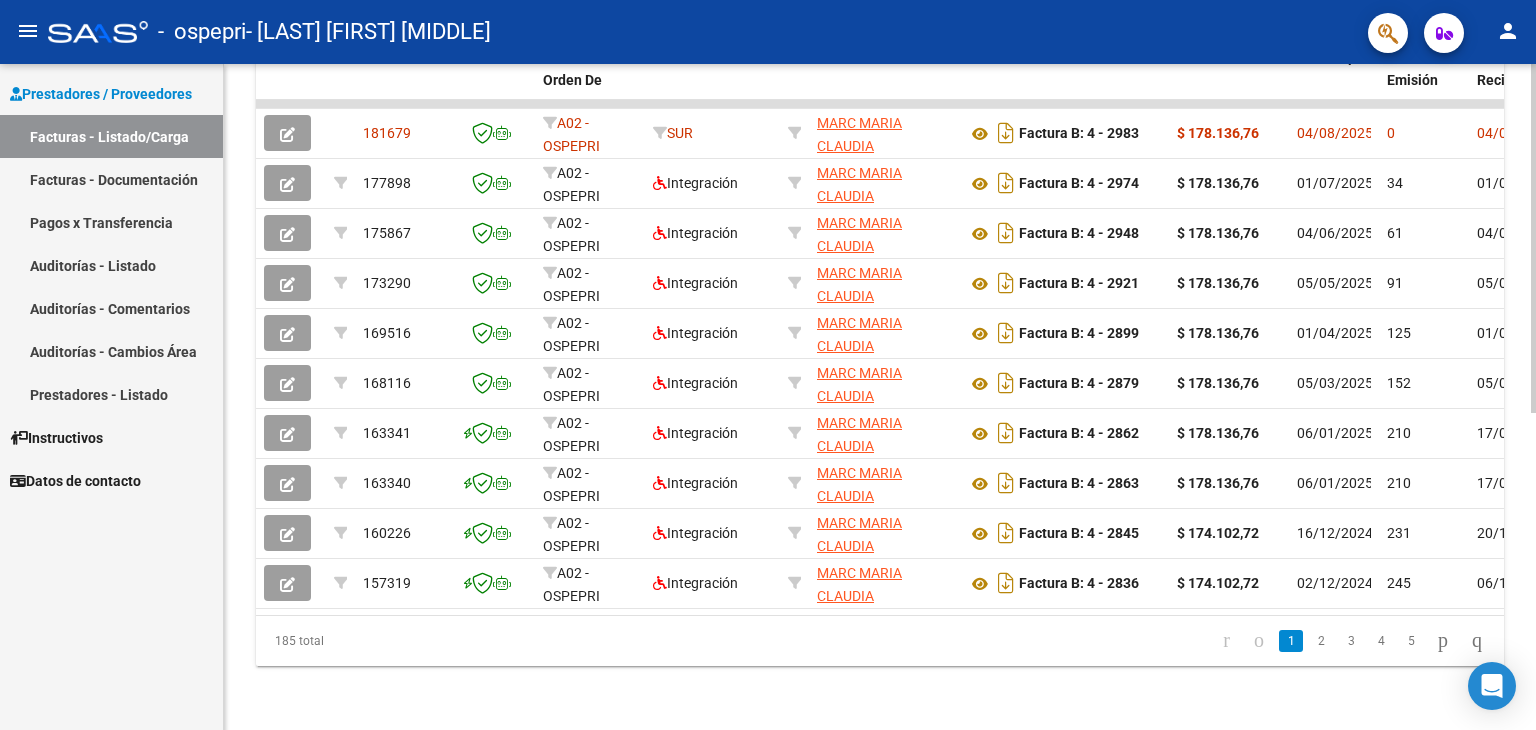 click 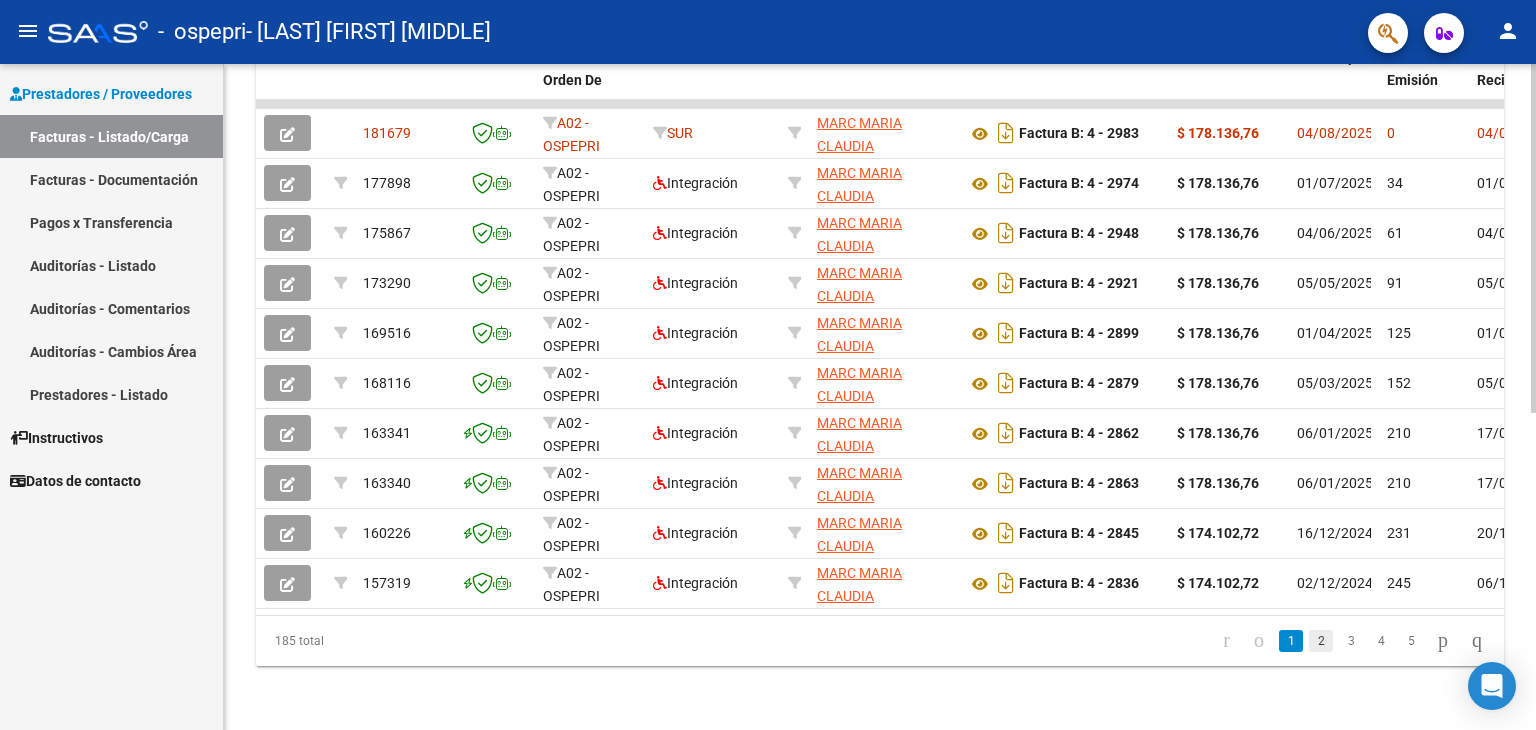 click on "2" 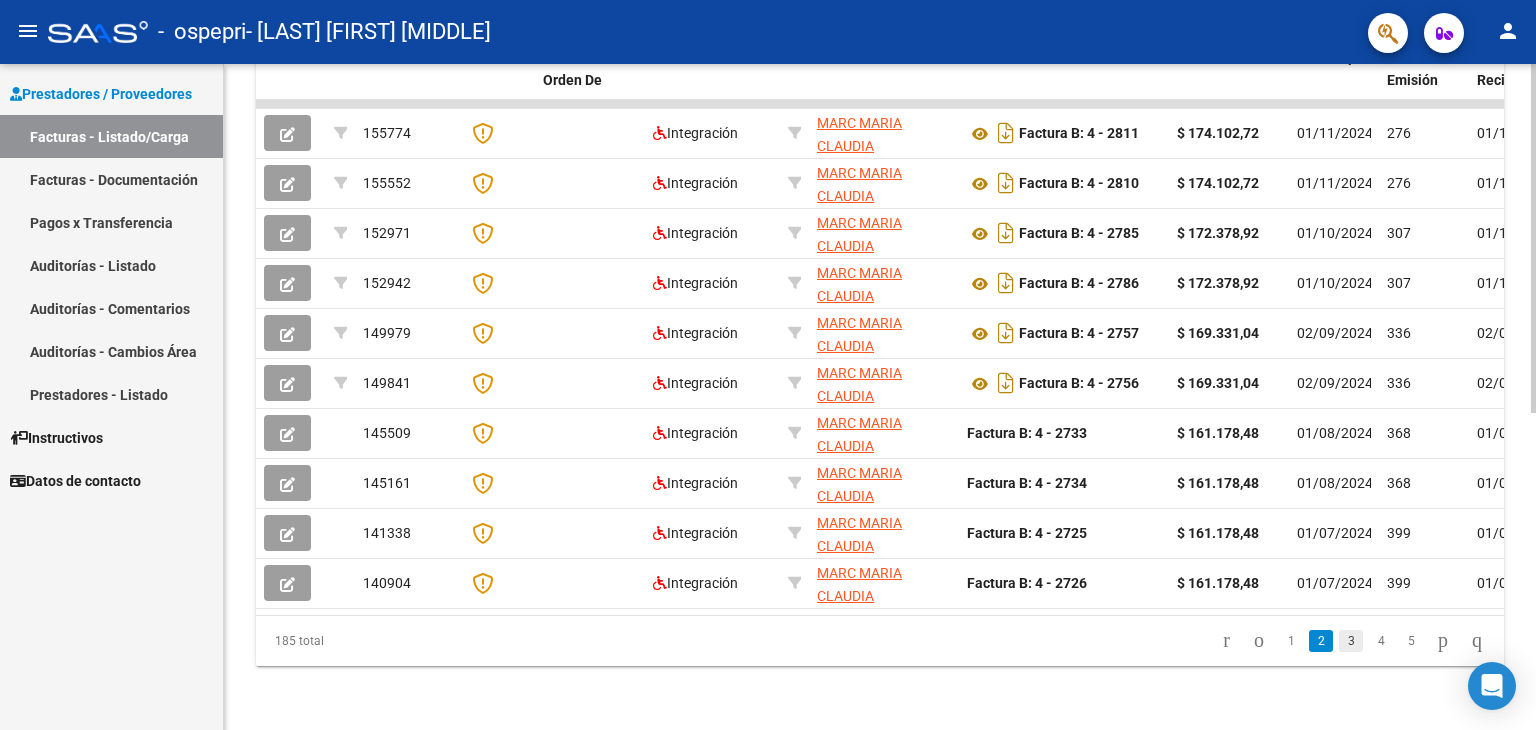 click on "3" 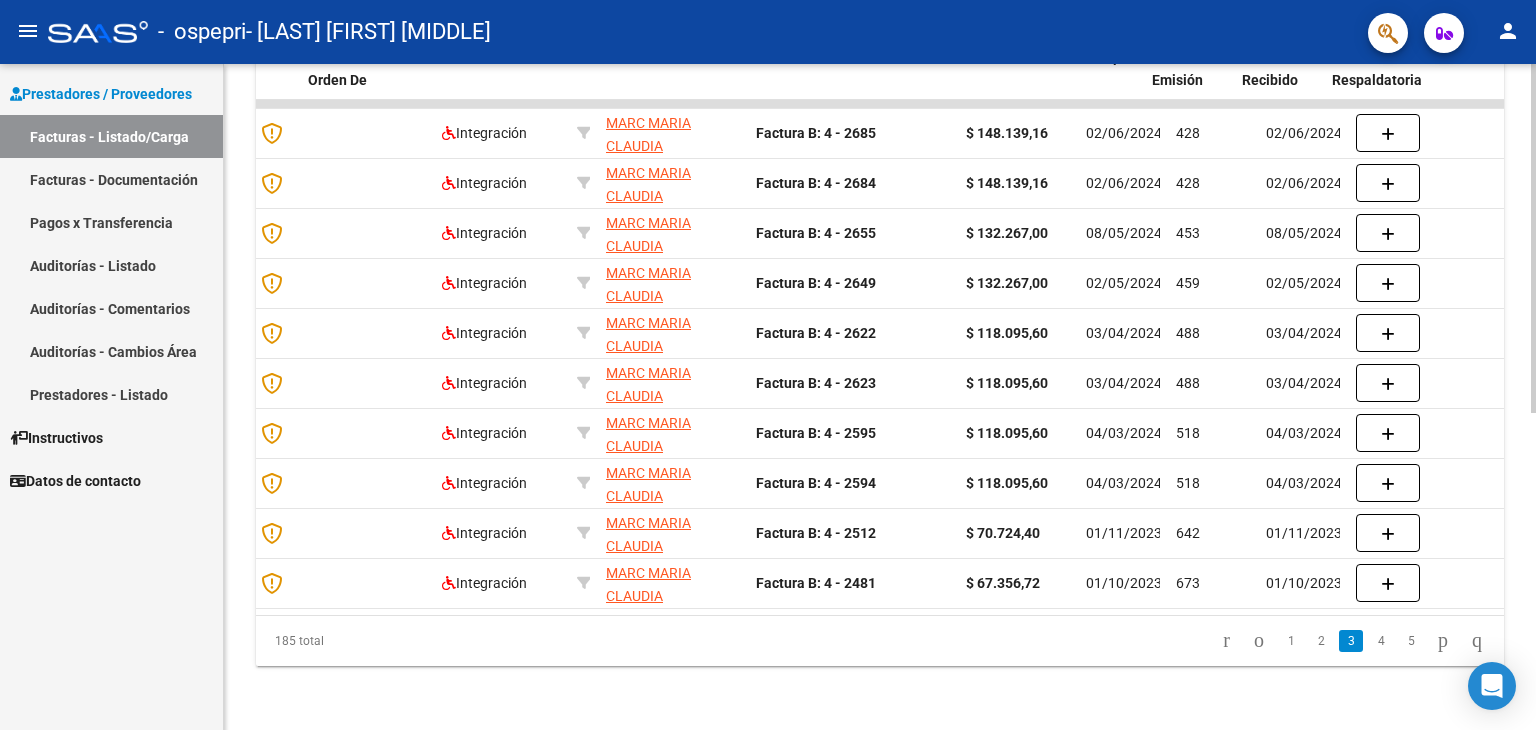 scroll, scrollTop: 0, scrollLeft: 240, axis: horizontal 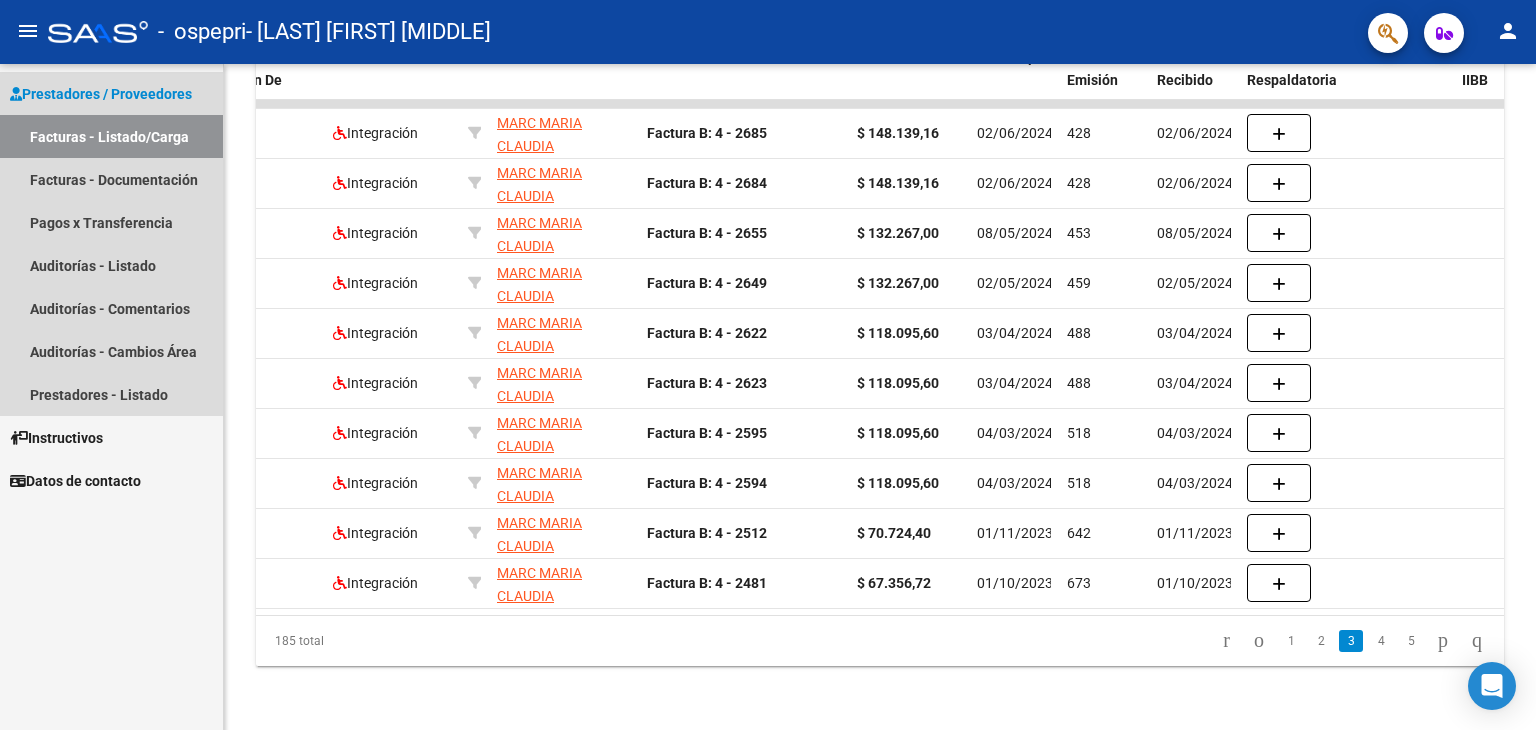 click on "Facturas - Listado/Carga" at bounding box center (111, 136) 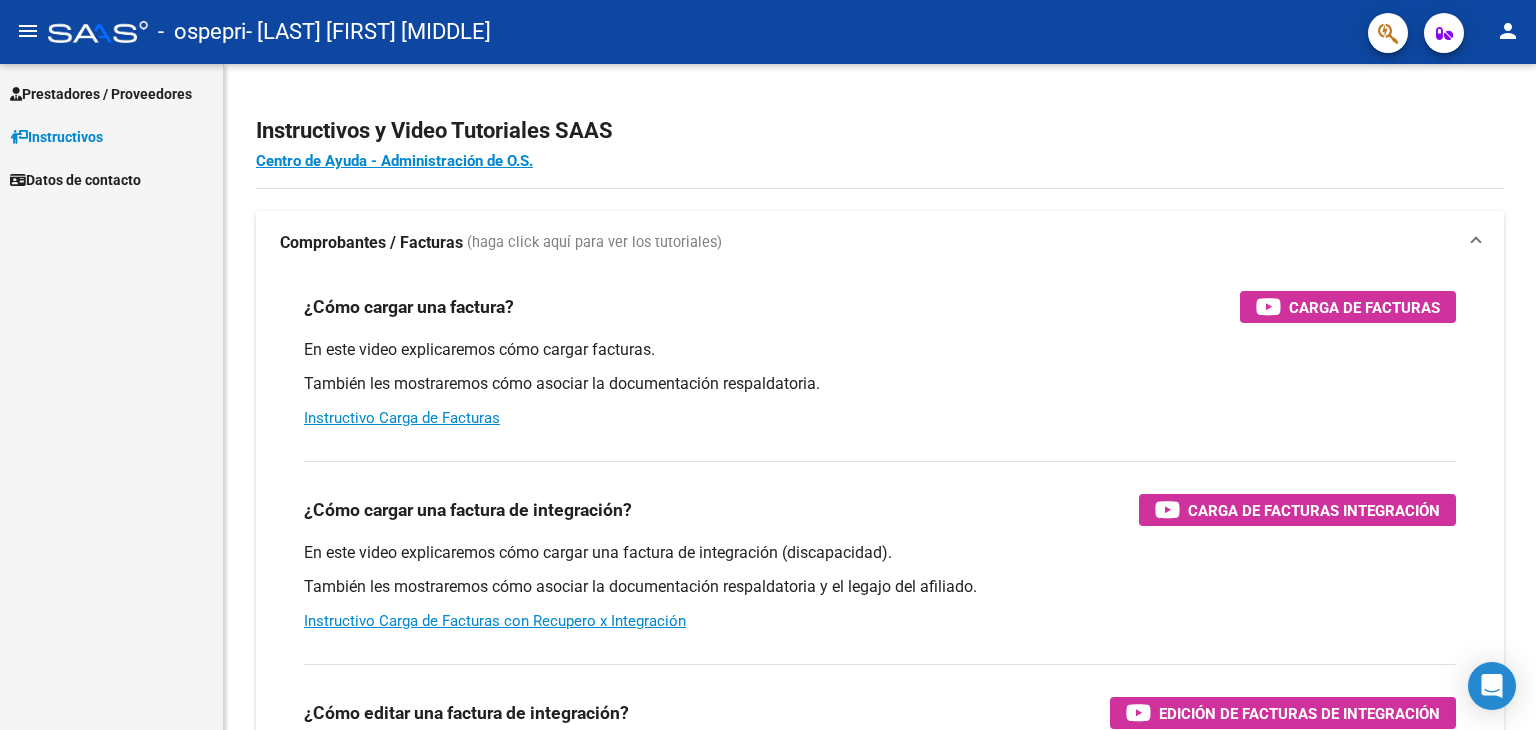 scroll, scrollTop: 0, scrollLeft: 0, axis: both 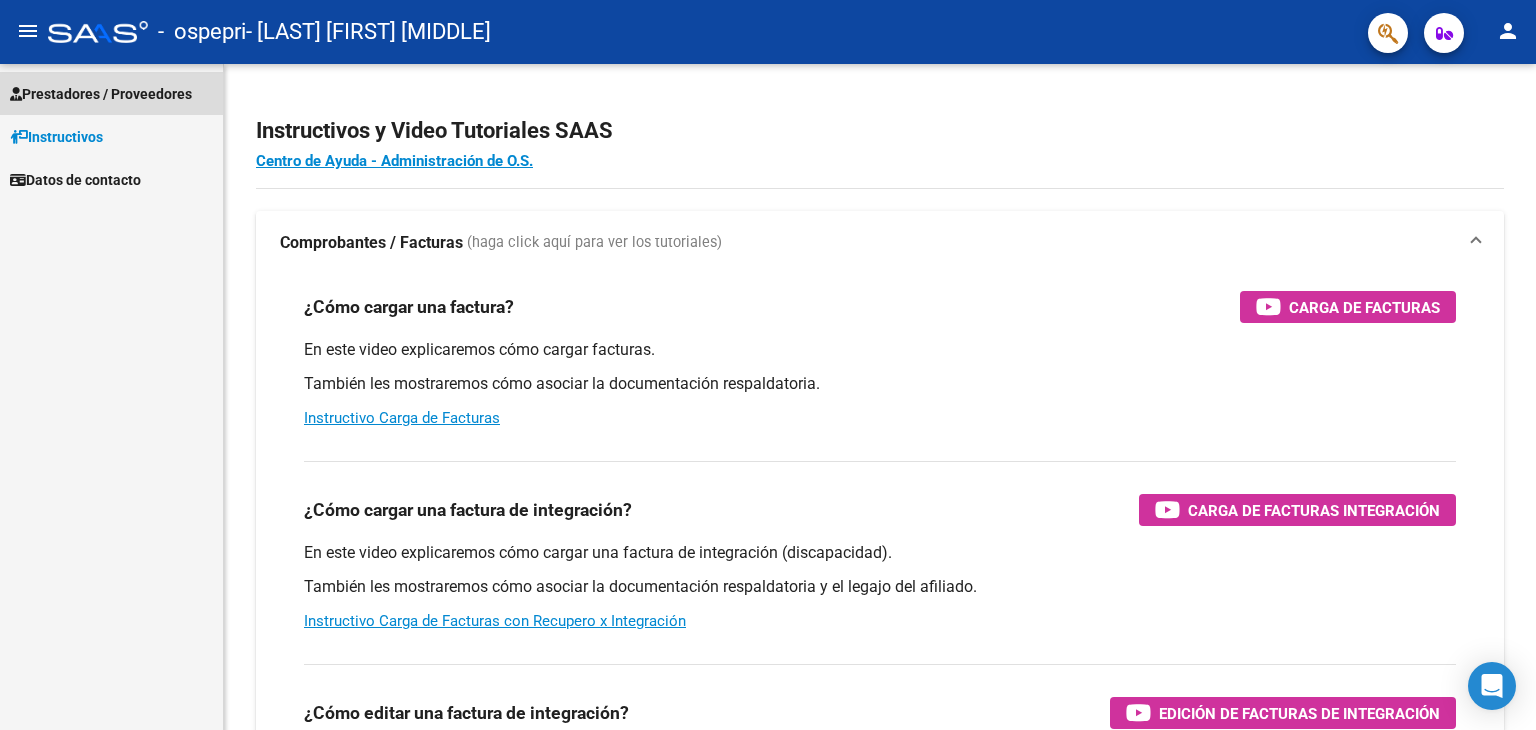 click on "Prestadores / Proveedores" at bounding box center [101, 94] 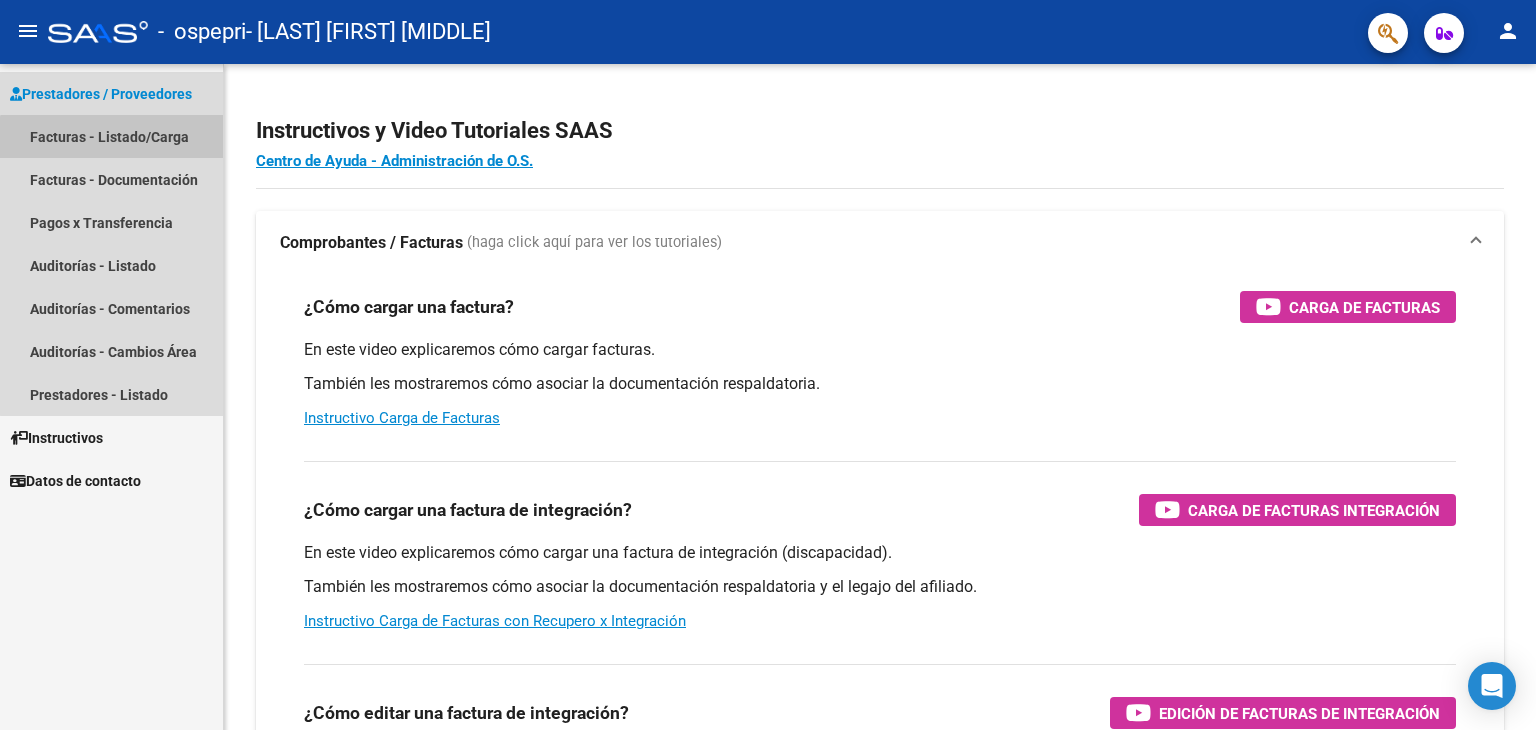 click on "Facturas - Listado/Carga" at bounding box center [111, 136] 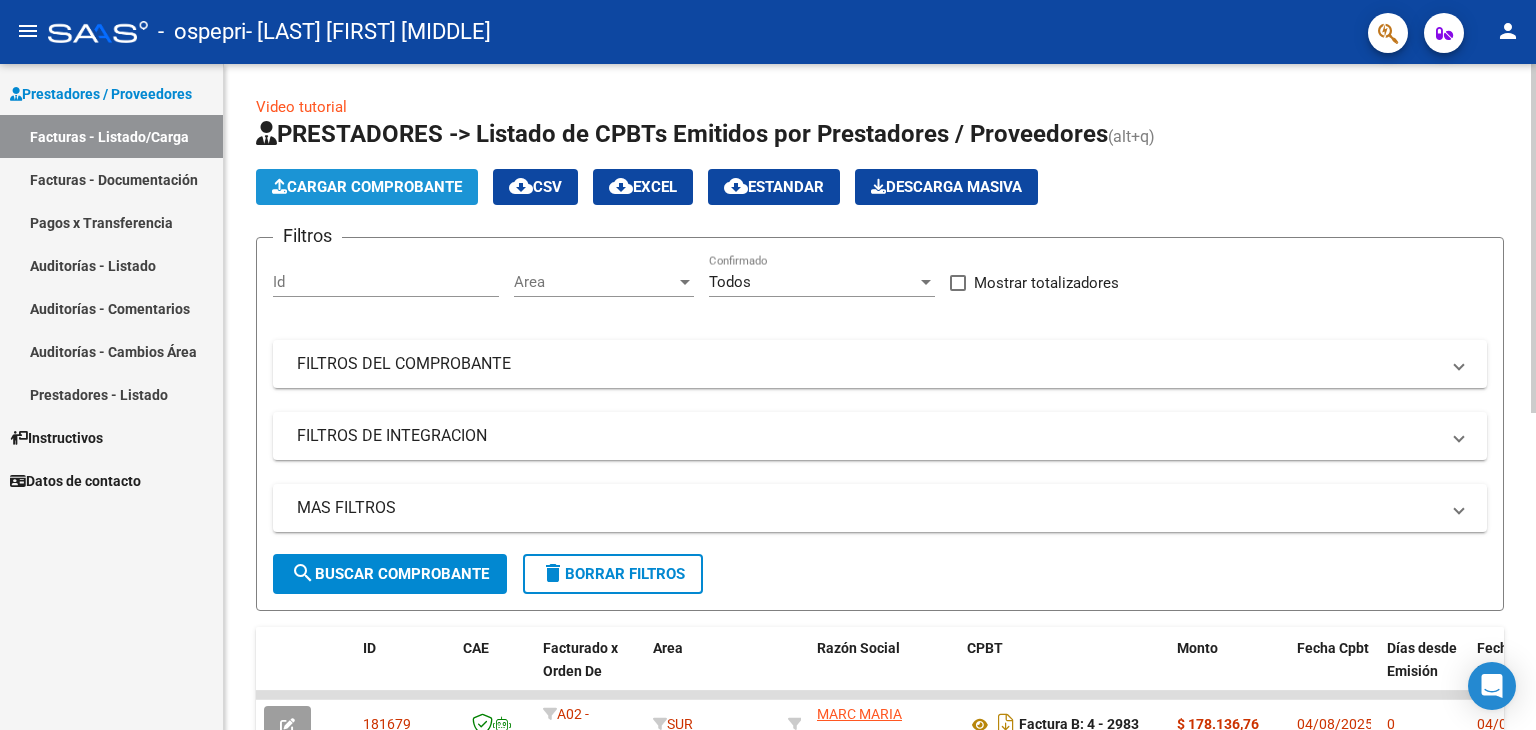 click on "Cargar Comprobante" 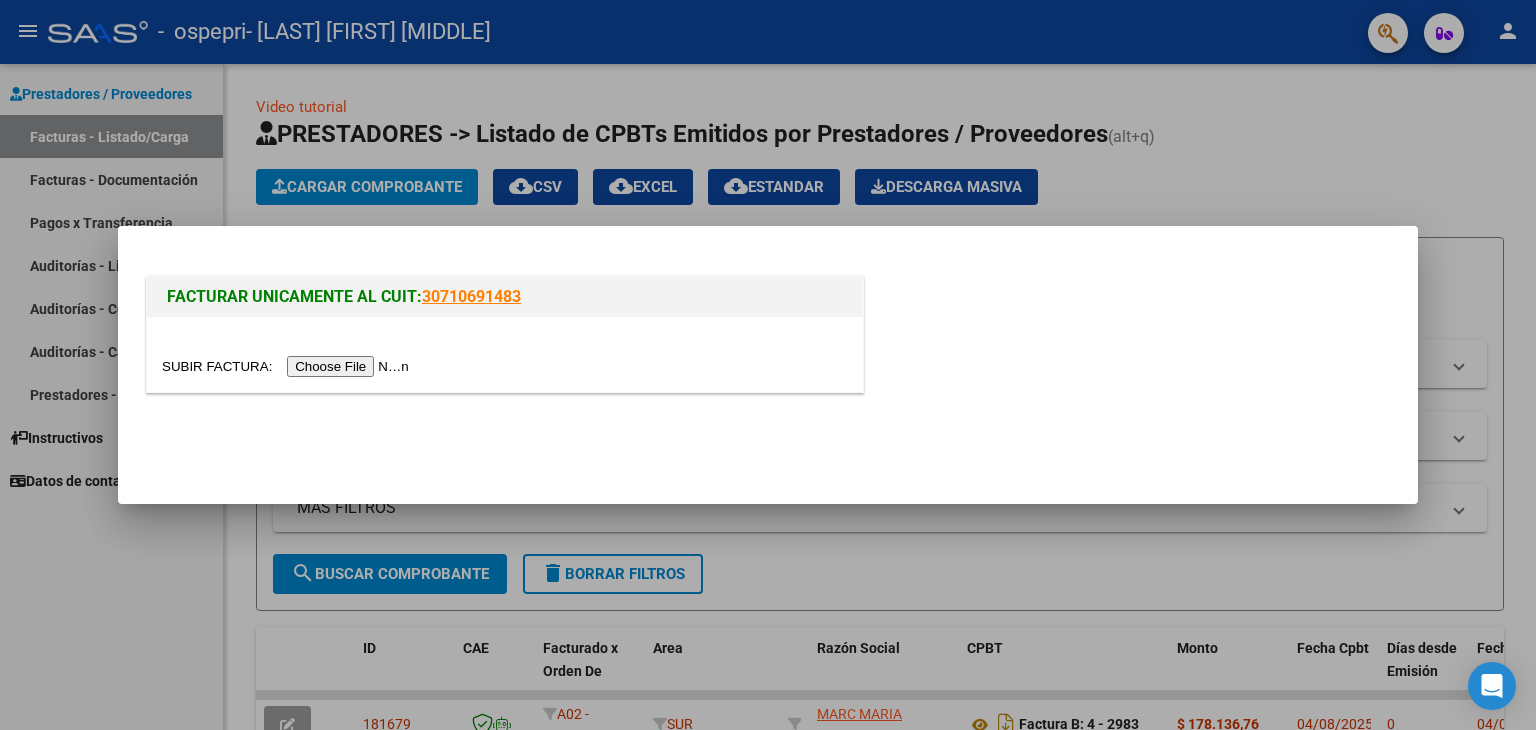 click at bounding box center [288, 366] 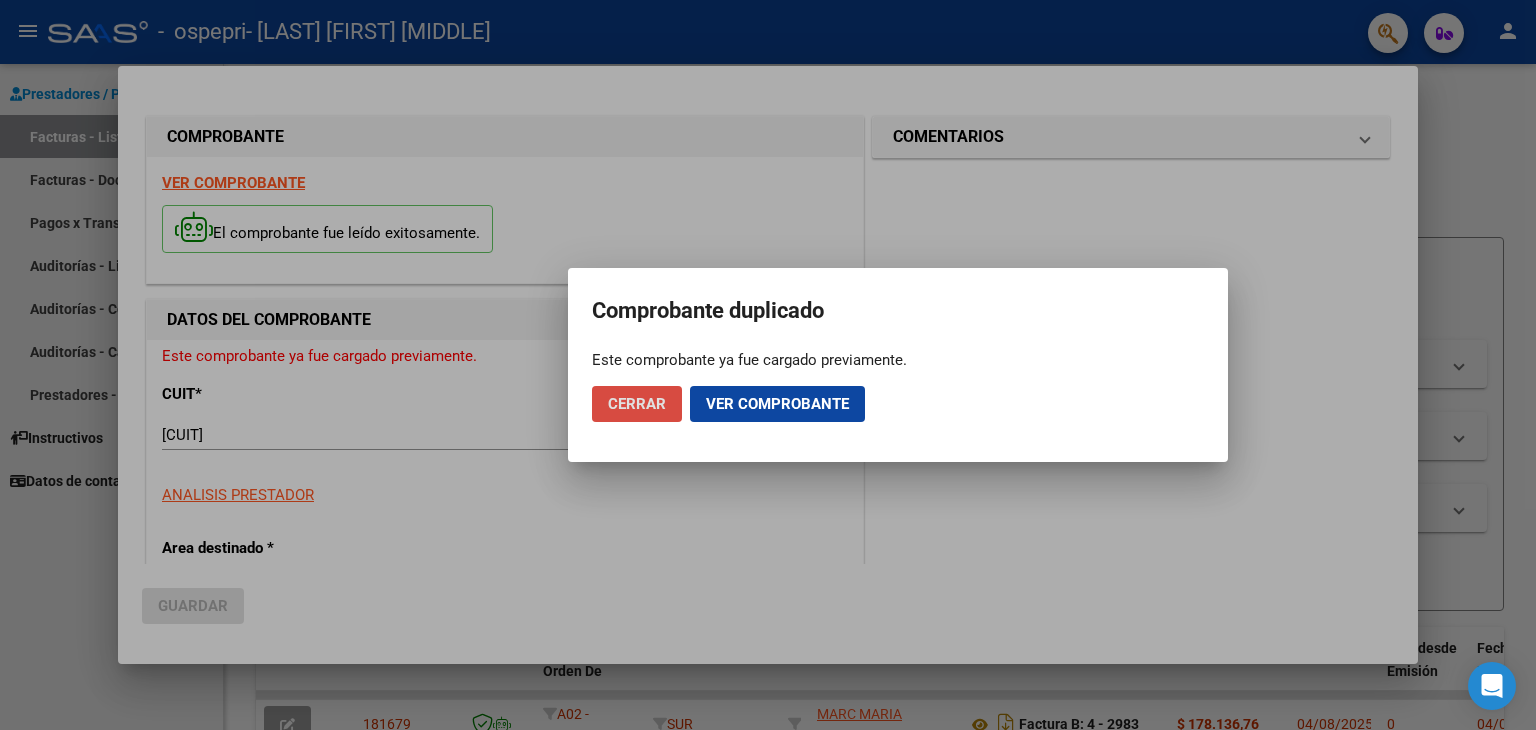 click on "Cerrar" 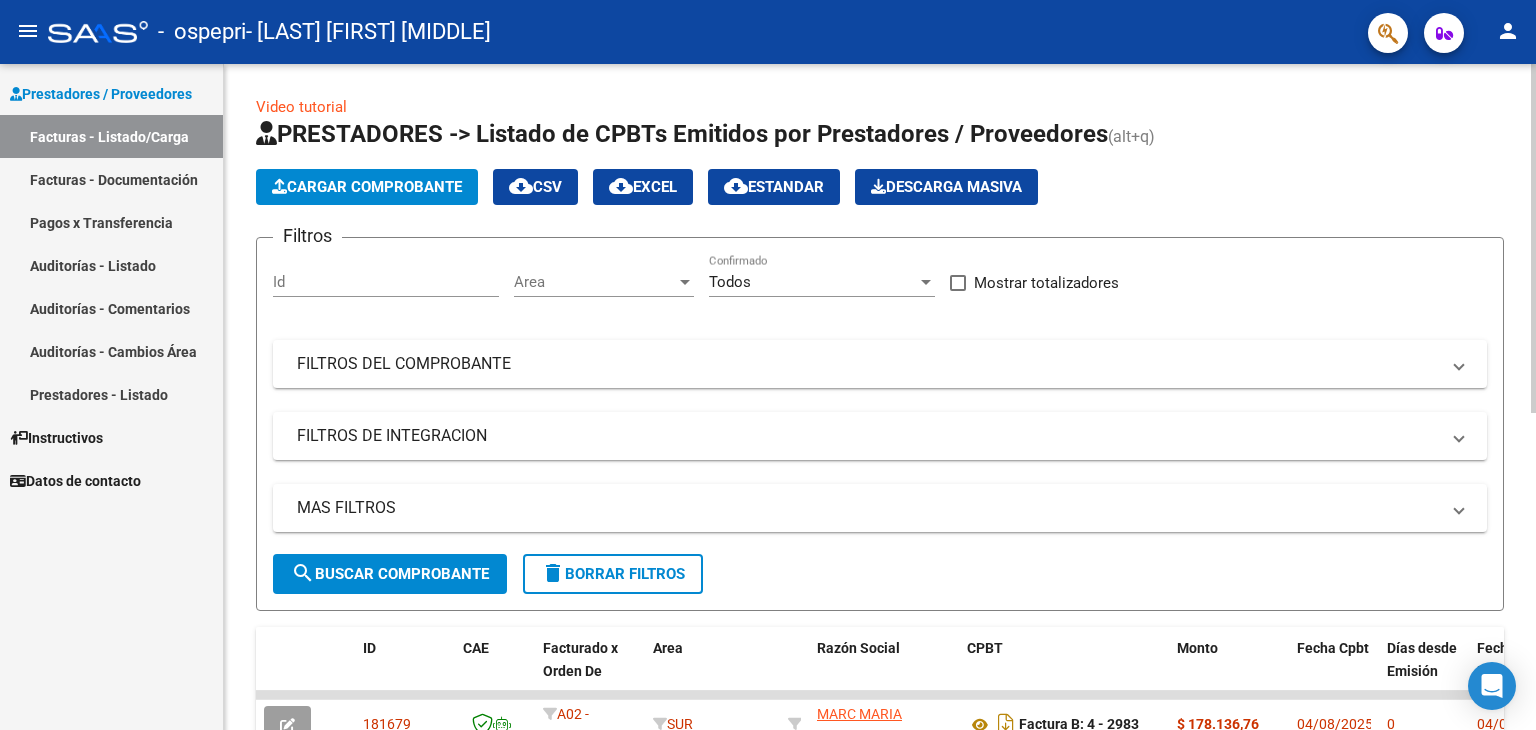 click on "PRESTADORES -> Listado de CPBTs Emitidos por Prestadores / Proveedores (alt+q)" 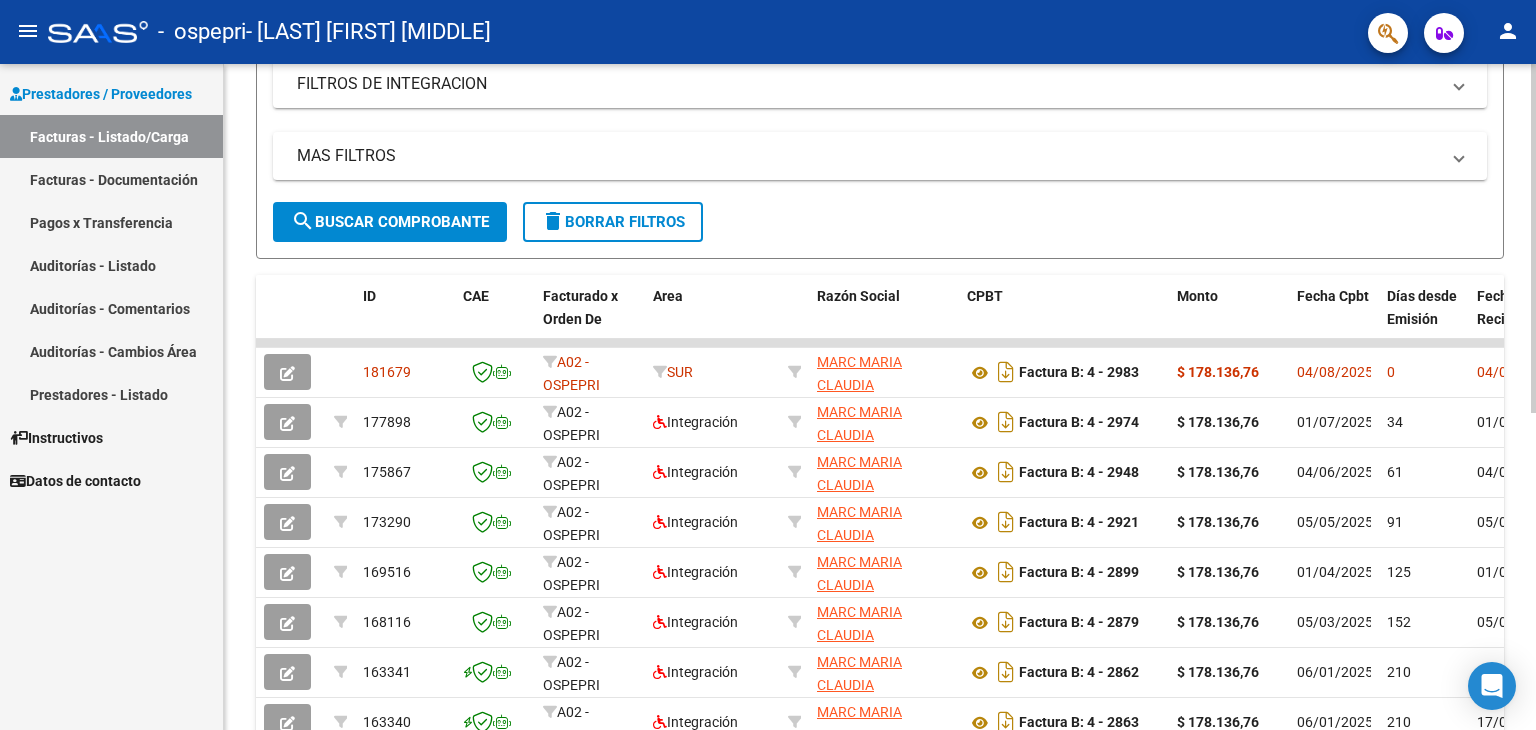 scroll, scrollTop: 400, scrollLeft: 0, axis: vertical 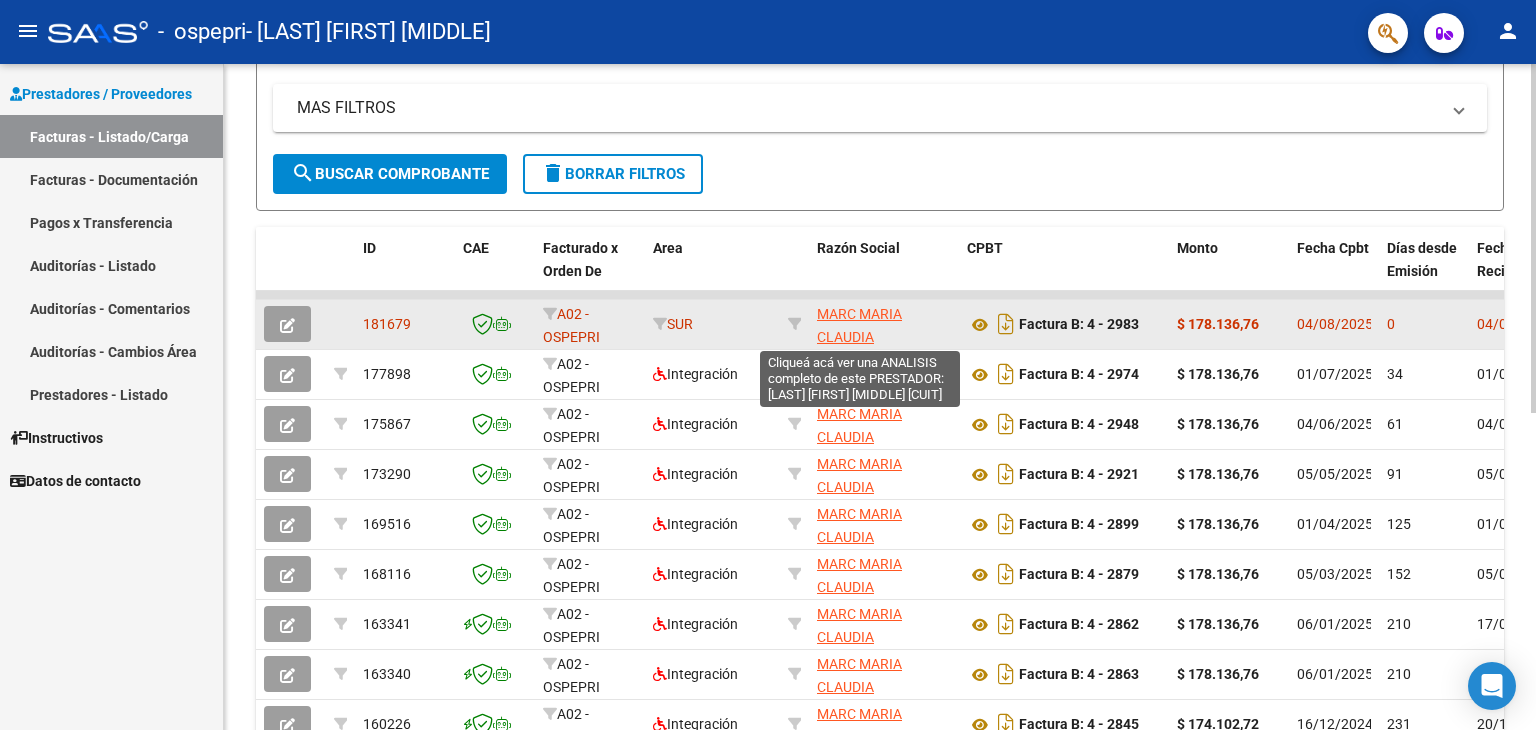 click on "MARC MARIA CLAUDIA" 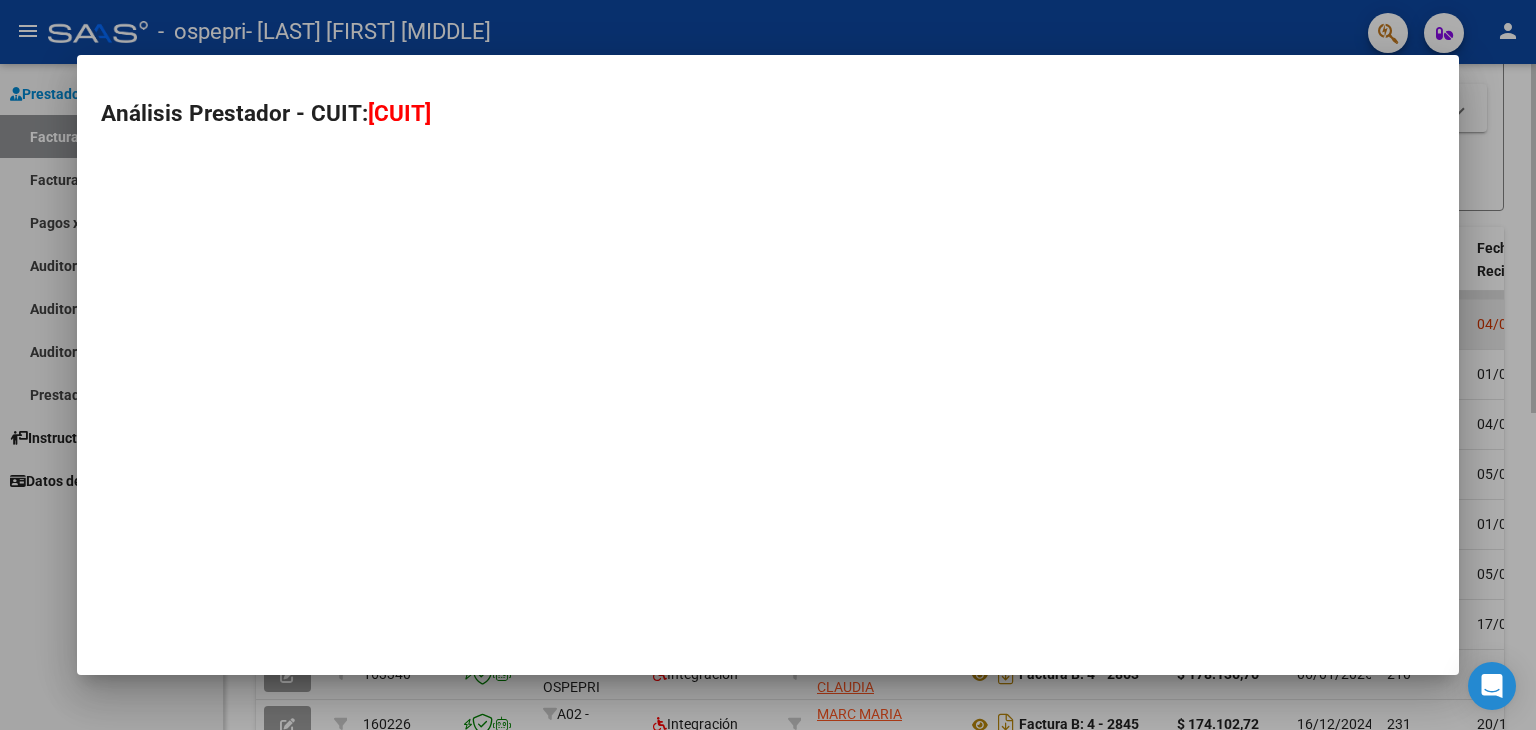 click on "Análisis Prestador - CUIT:  [CUIT]" at bounding box center [768, 365] 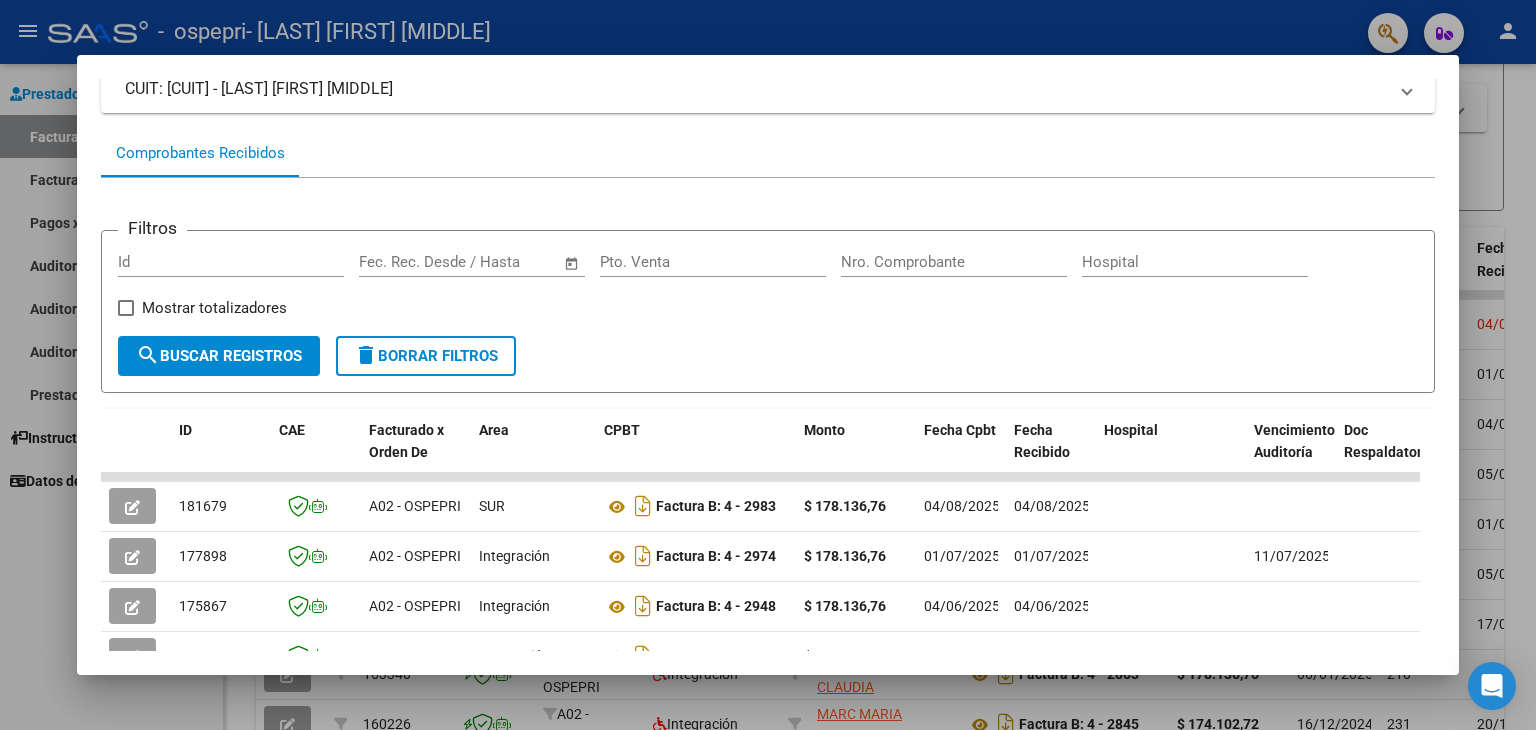 scroll, scrollTop: 160, scrollLeft: 0, axis: vertical 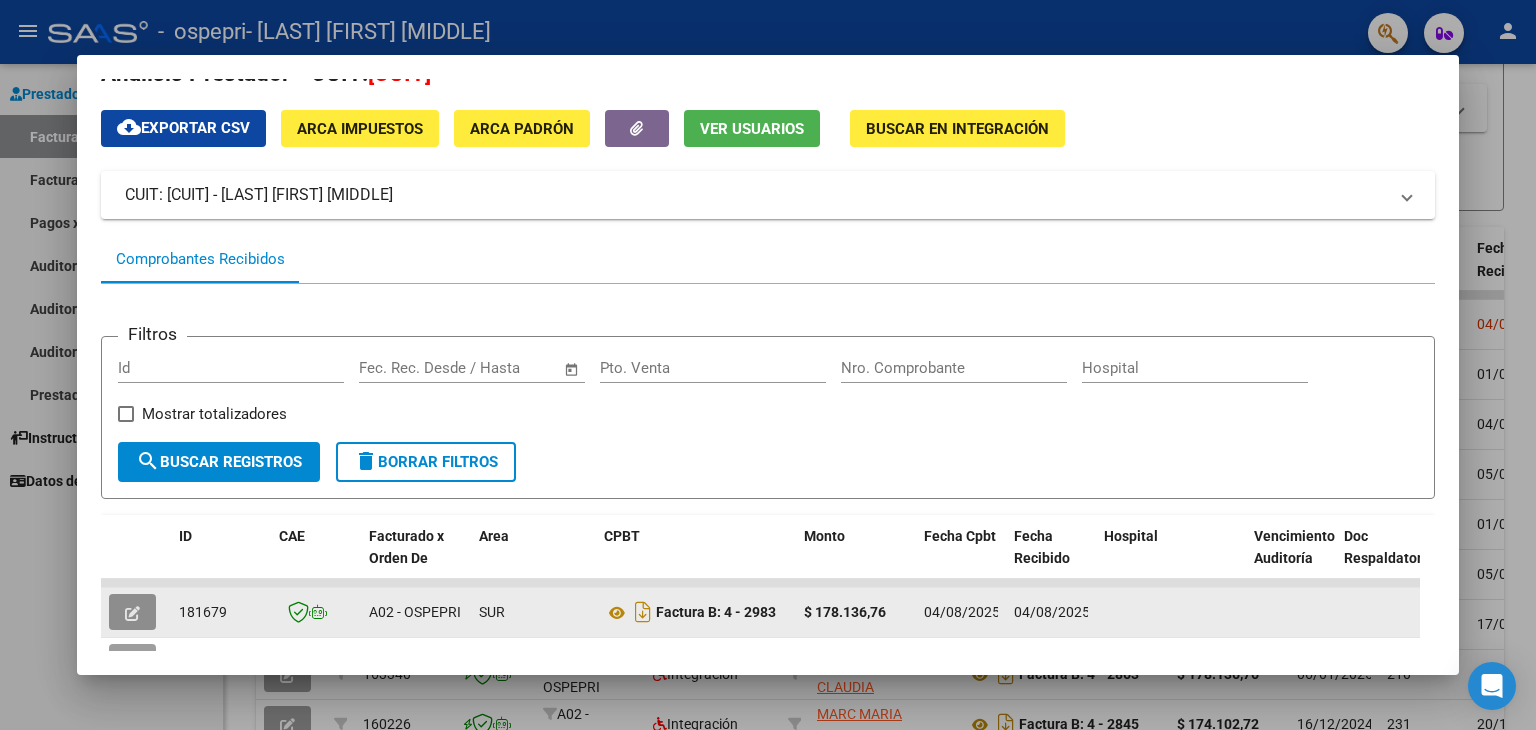 click 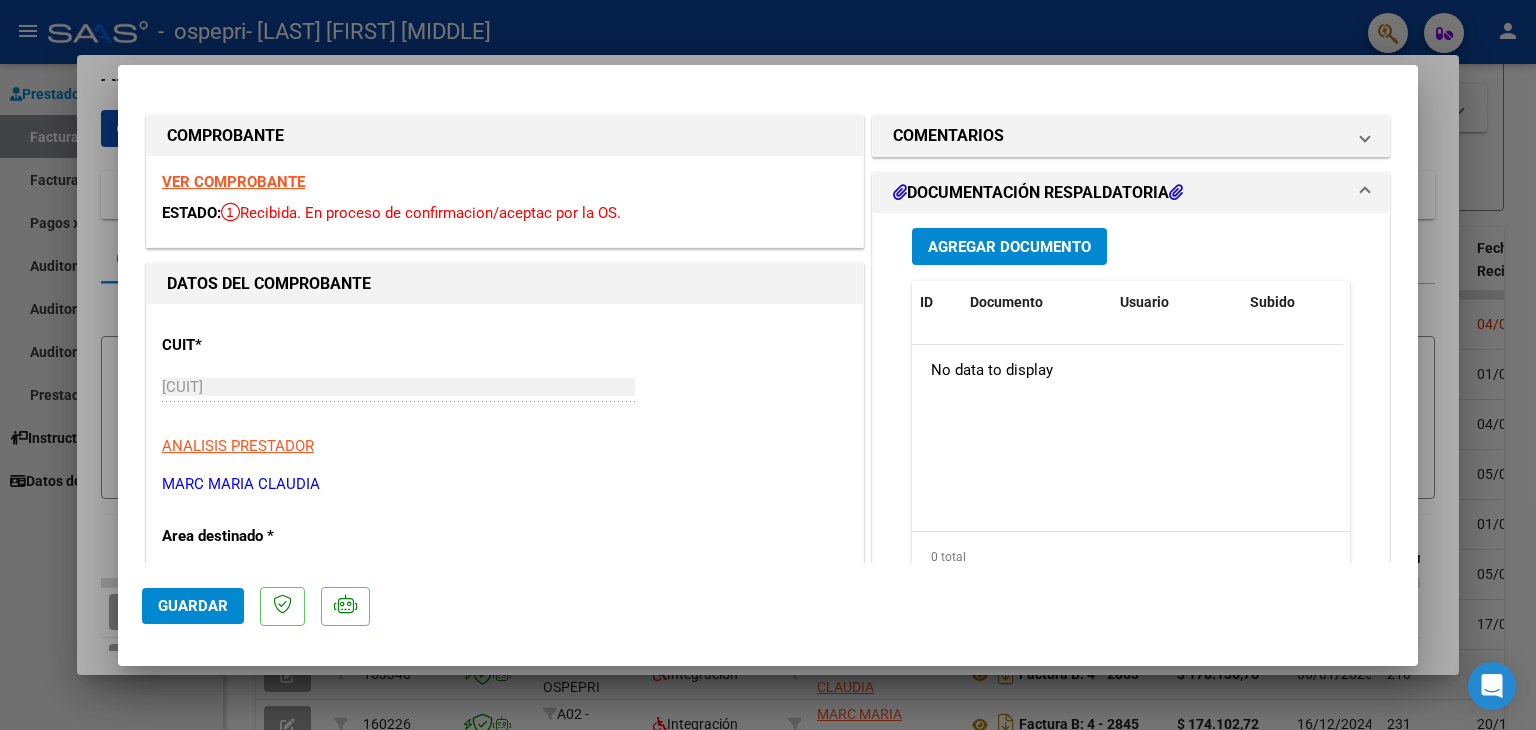 click on "DOCUMENTACIÓN RESPALDATORIA" at bounding box center [1038, 193] 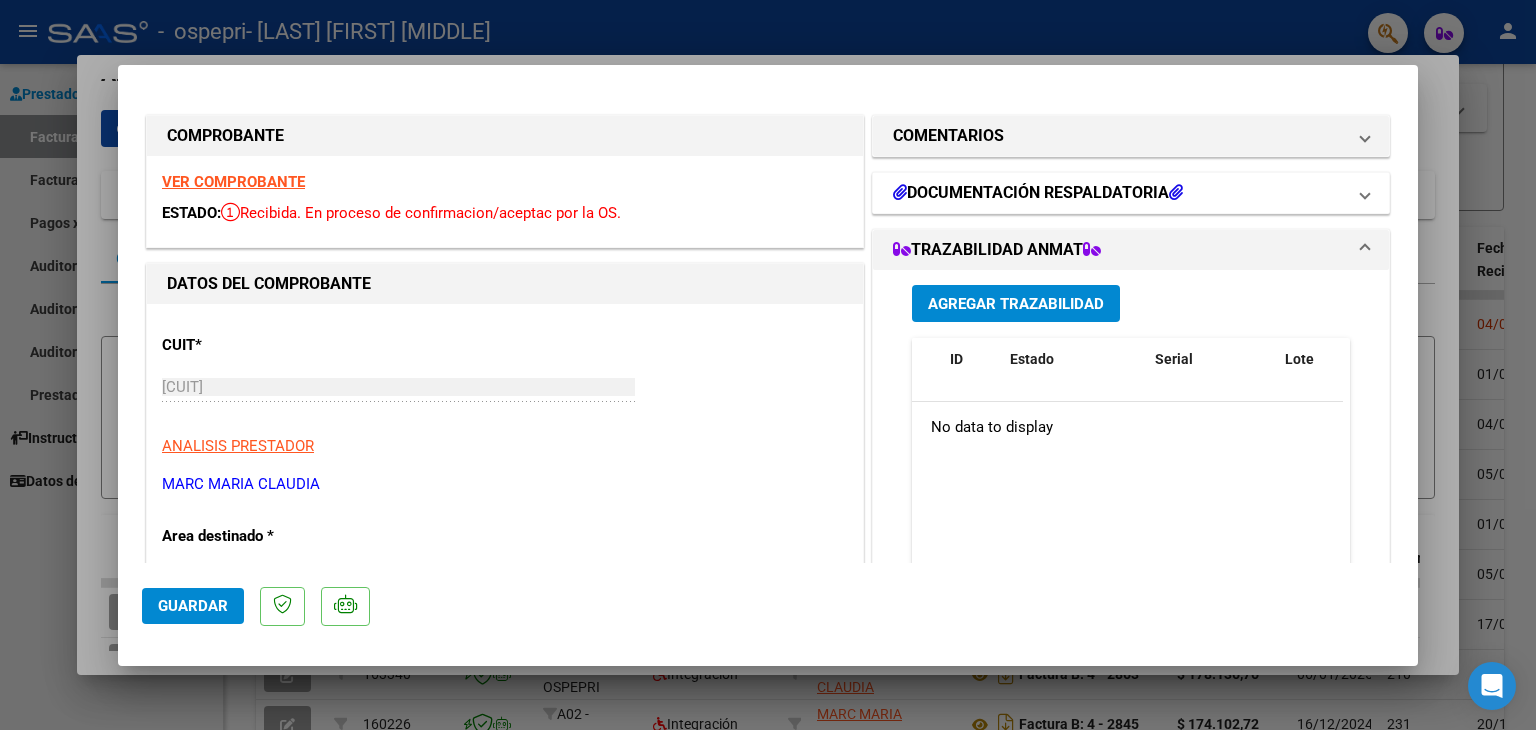 click on "DOCUMENTACIÓN RESPALDATORIA" at bounding box center (1038, 193) 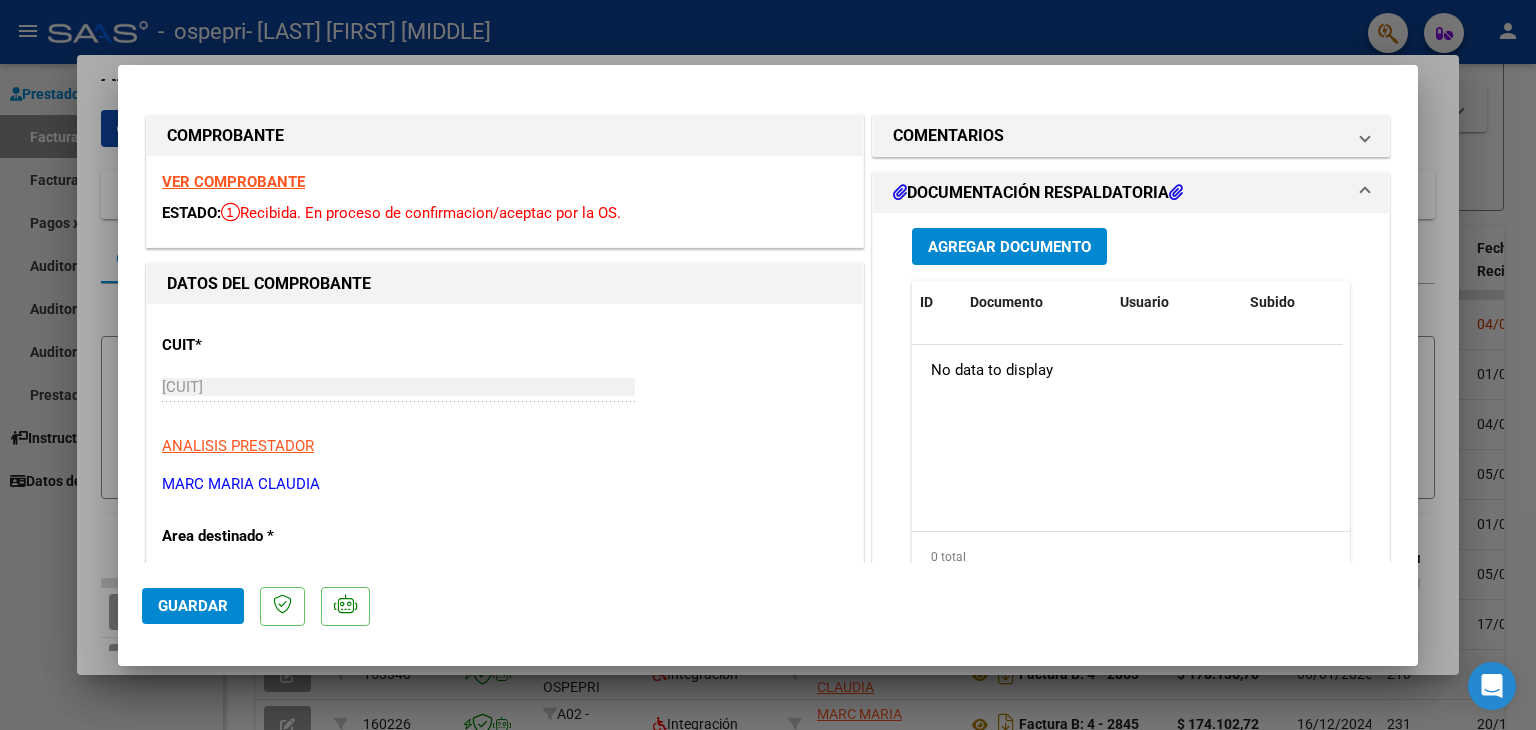 click on "Agregar Documento" at bounding box center (1009, 247) 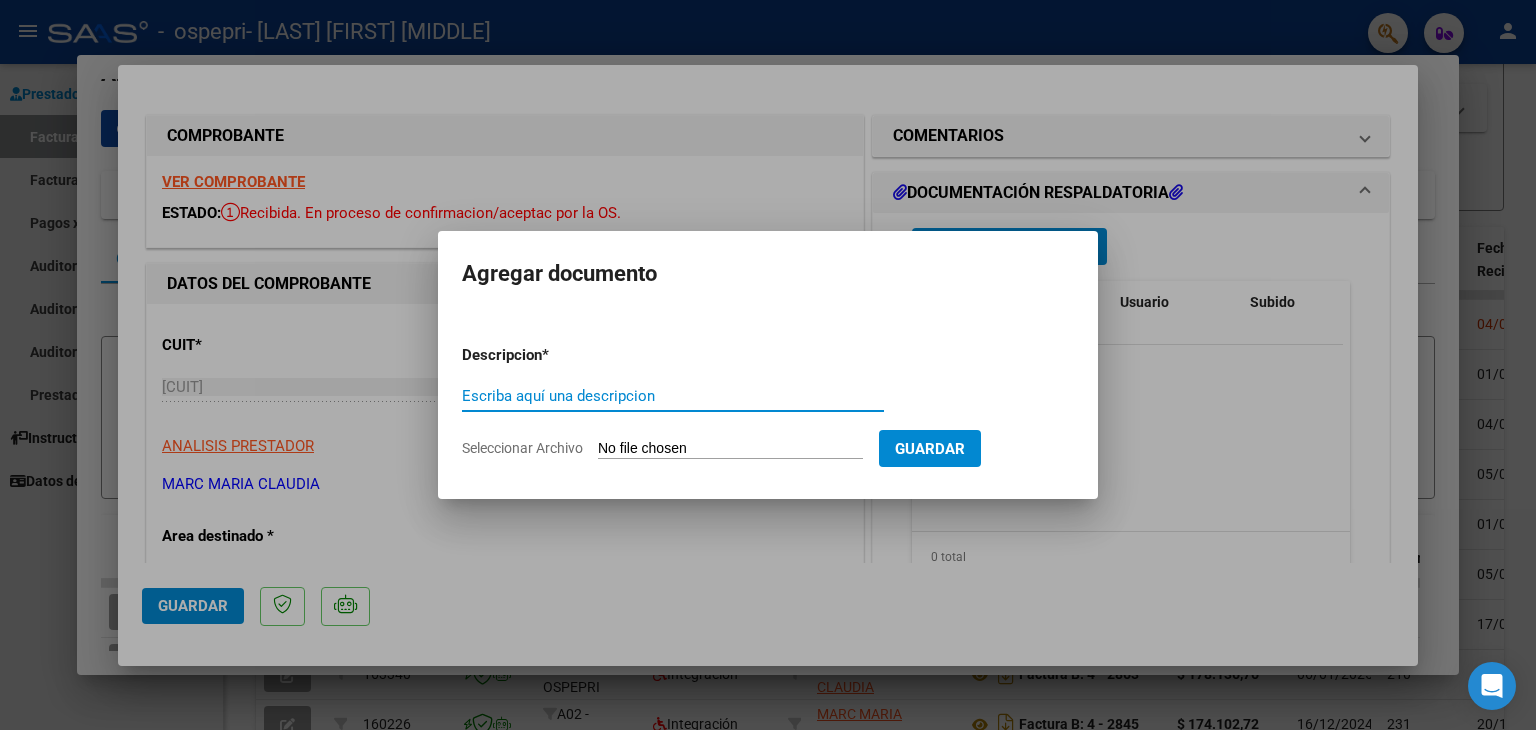 click on "Escriba aquí una descripcion" at bounding box center (673, 396) 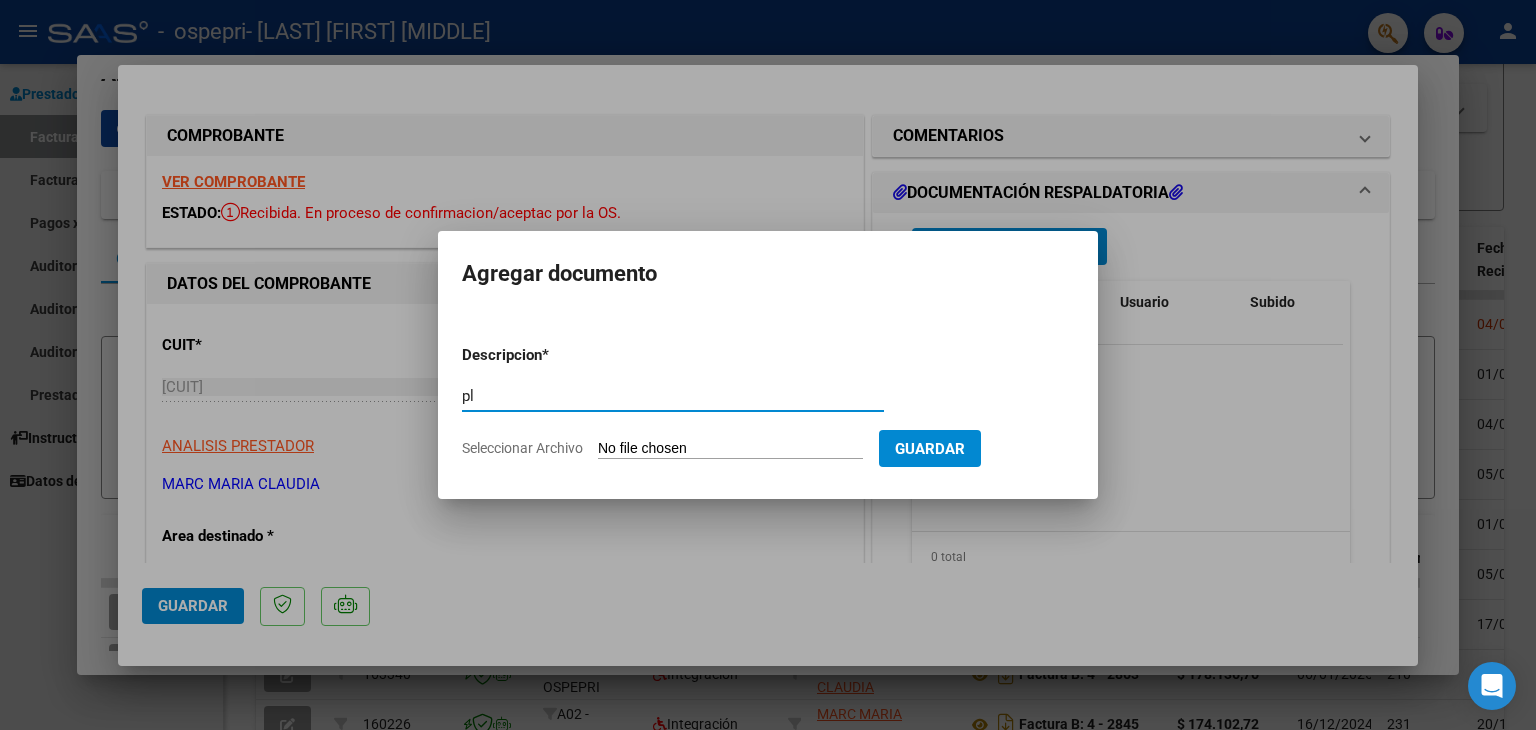 type on "p" 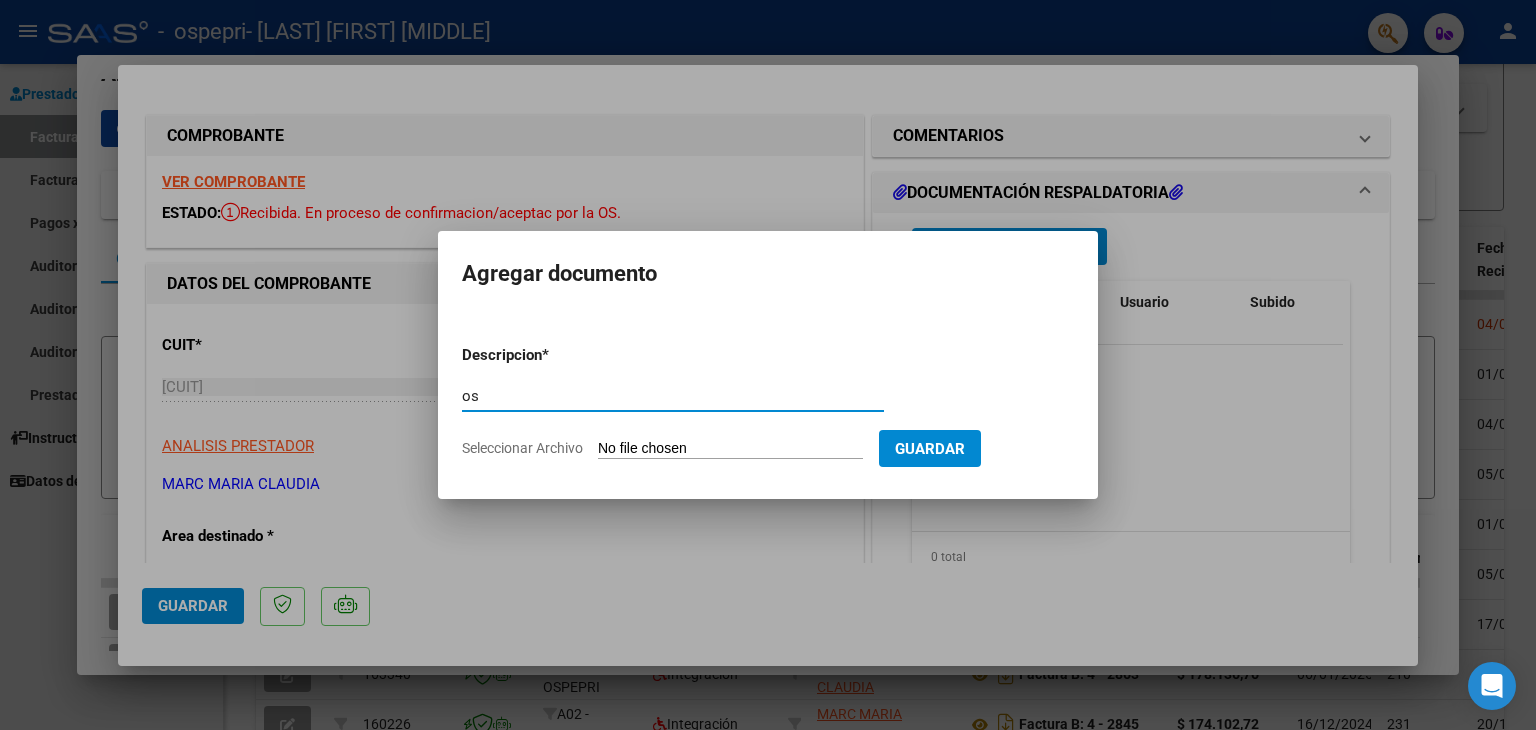 type on "o" 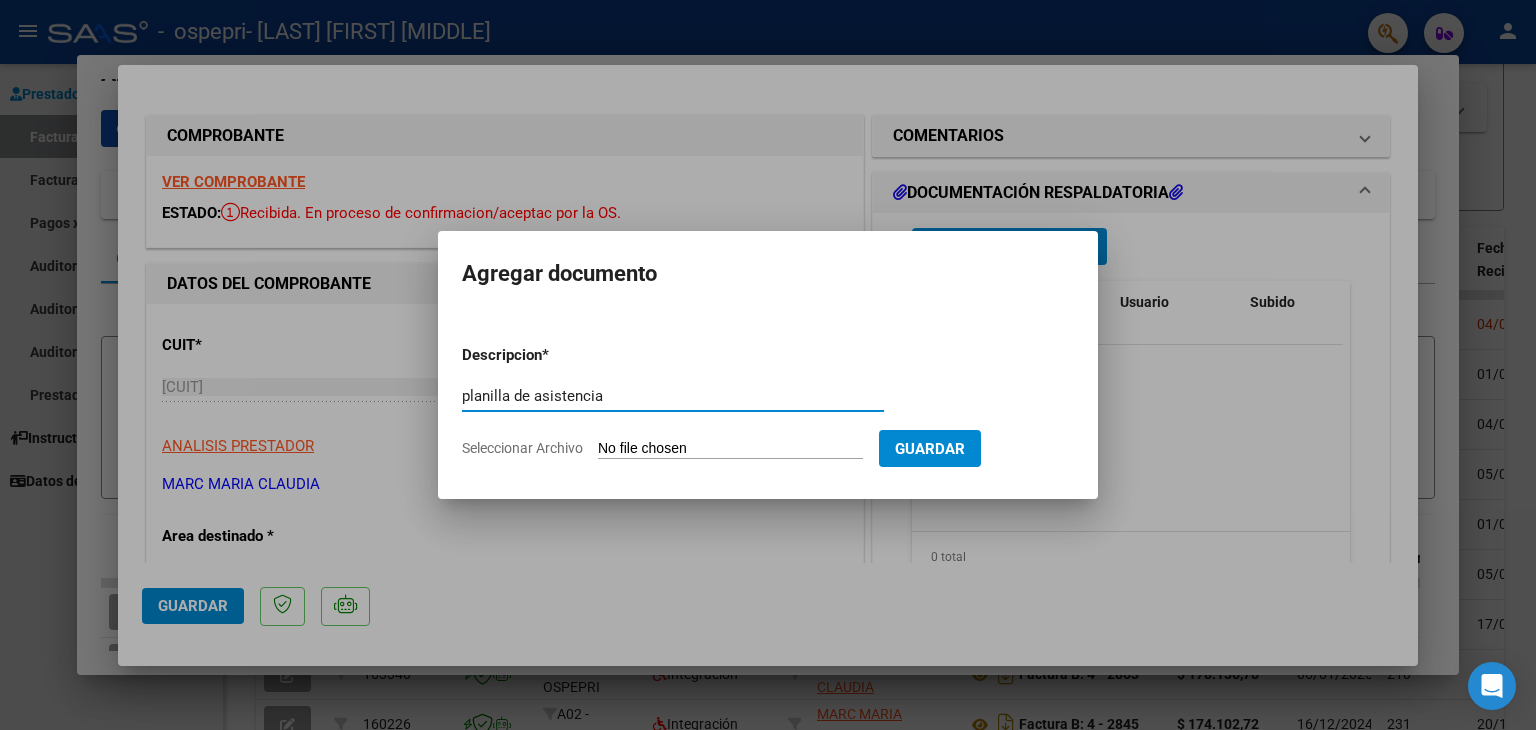 type on "planilla de asistencia" 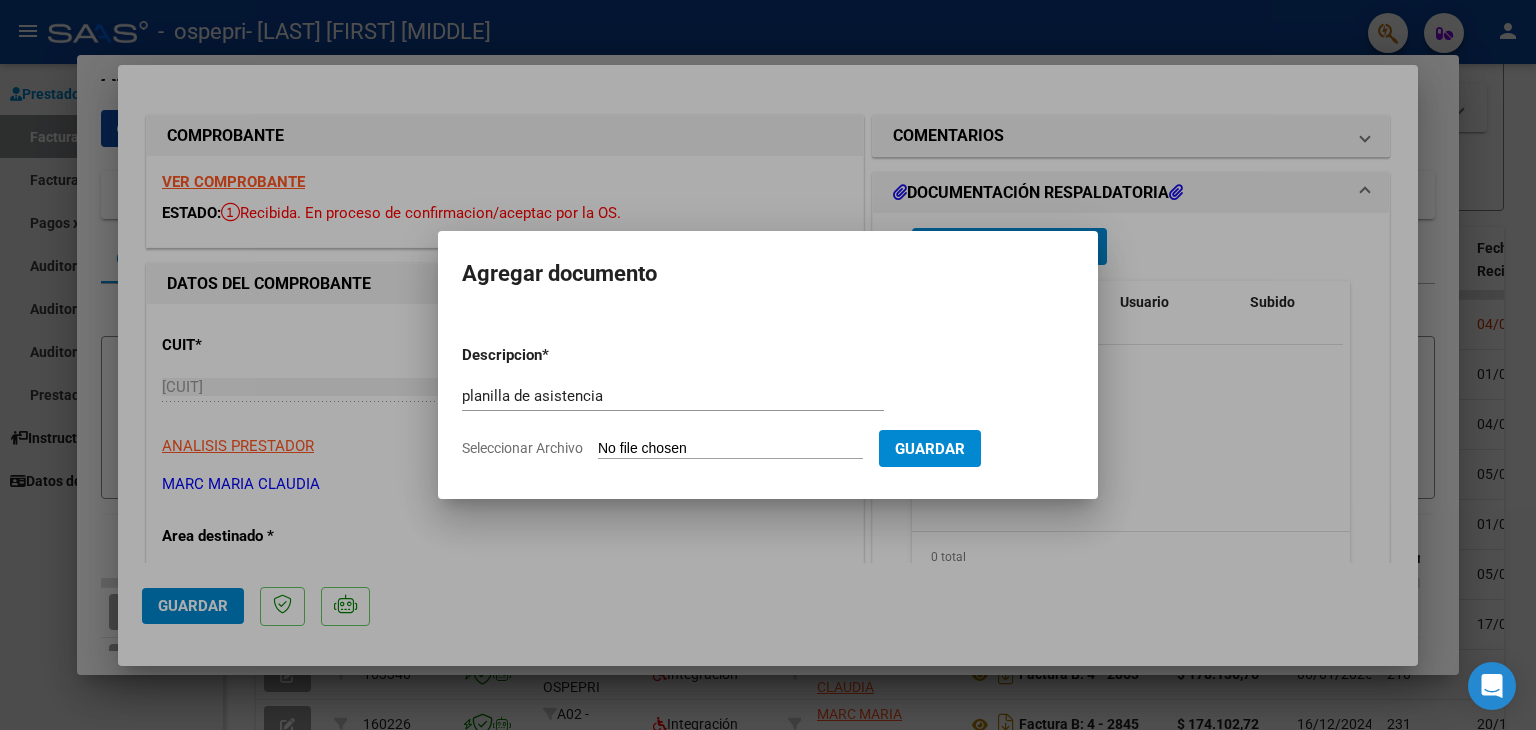 click on "Seleccionar Archivo" at bounding box center (730, 449) 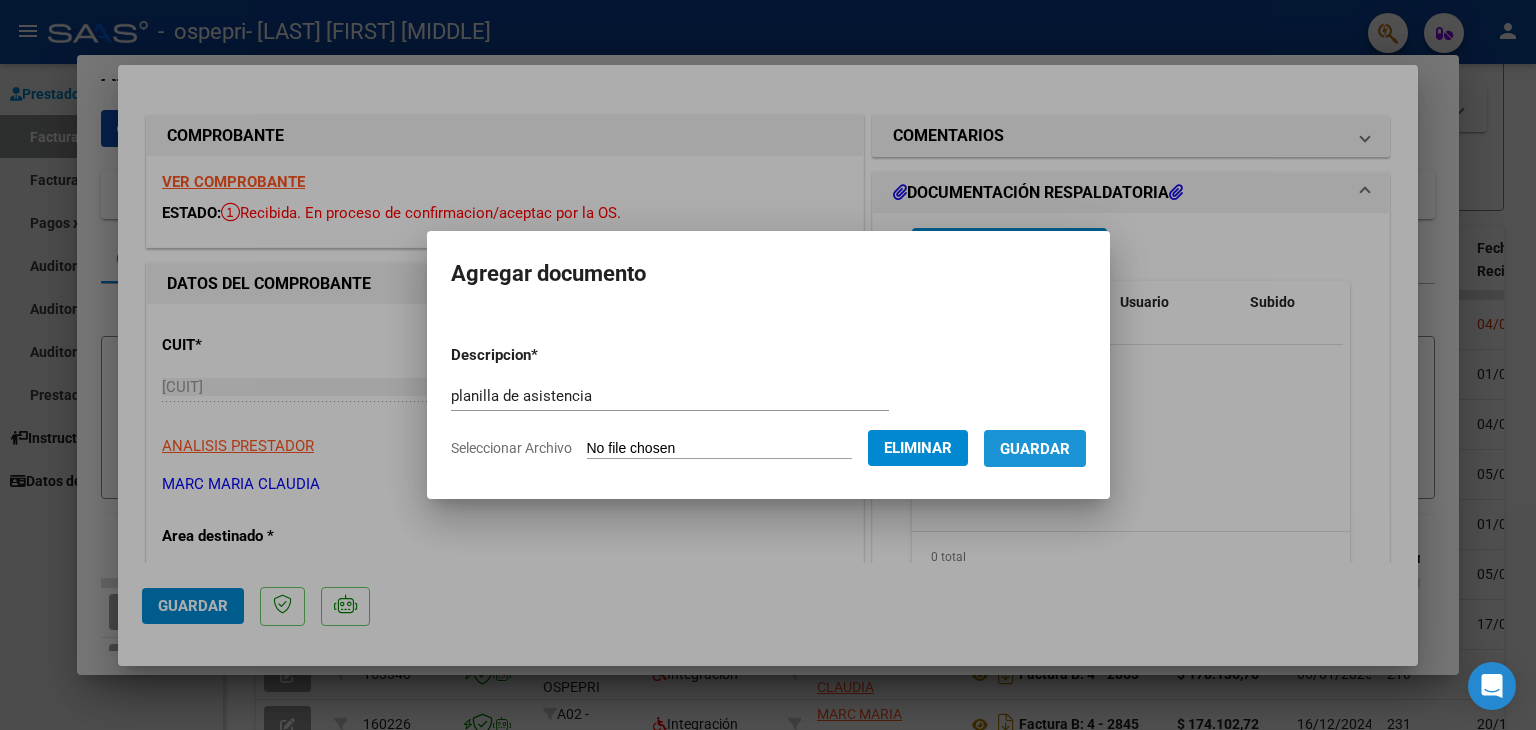 click on "Guardar" at bounding box center (1035, 448) 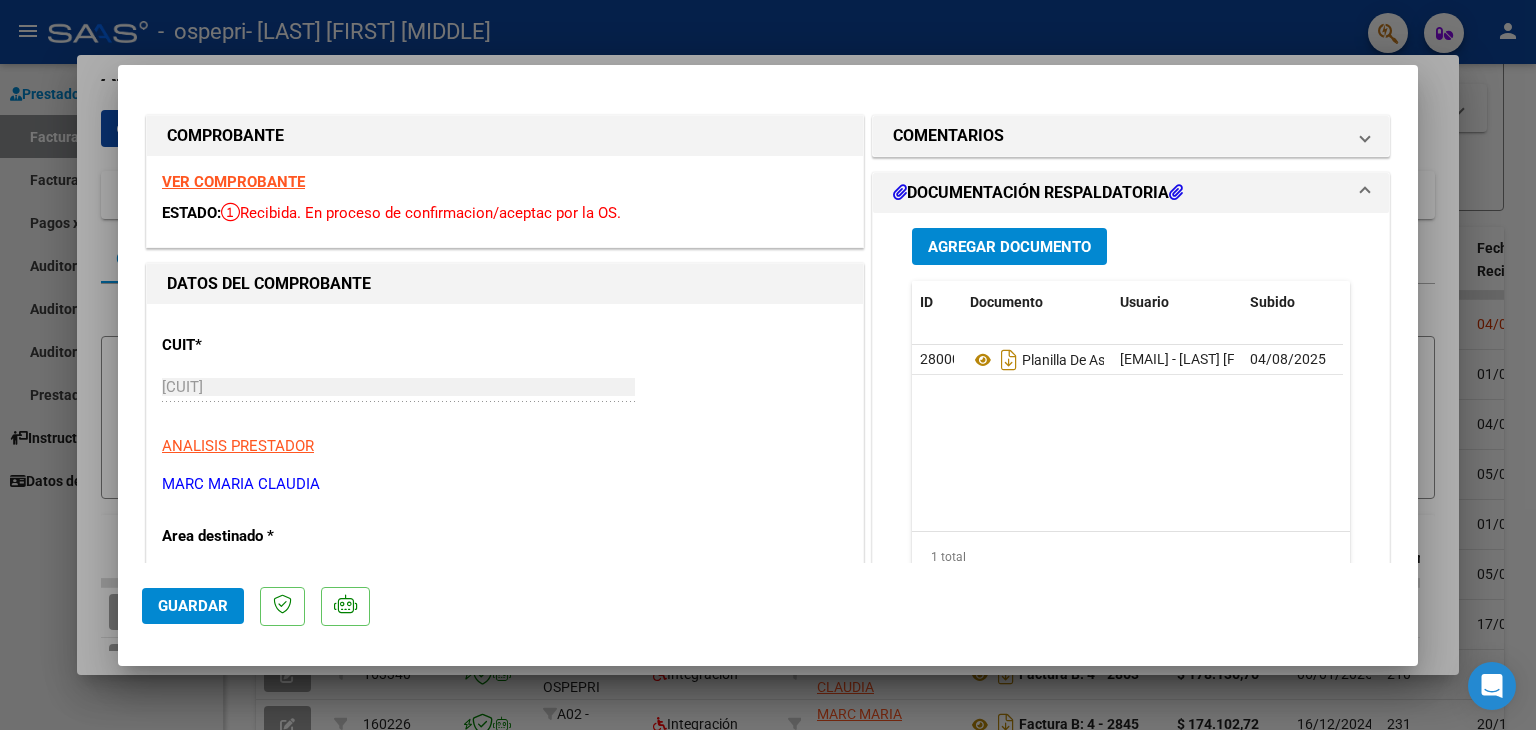 click on "MARC MARIA CLAUDIA" at bounding box center (505, 484) 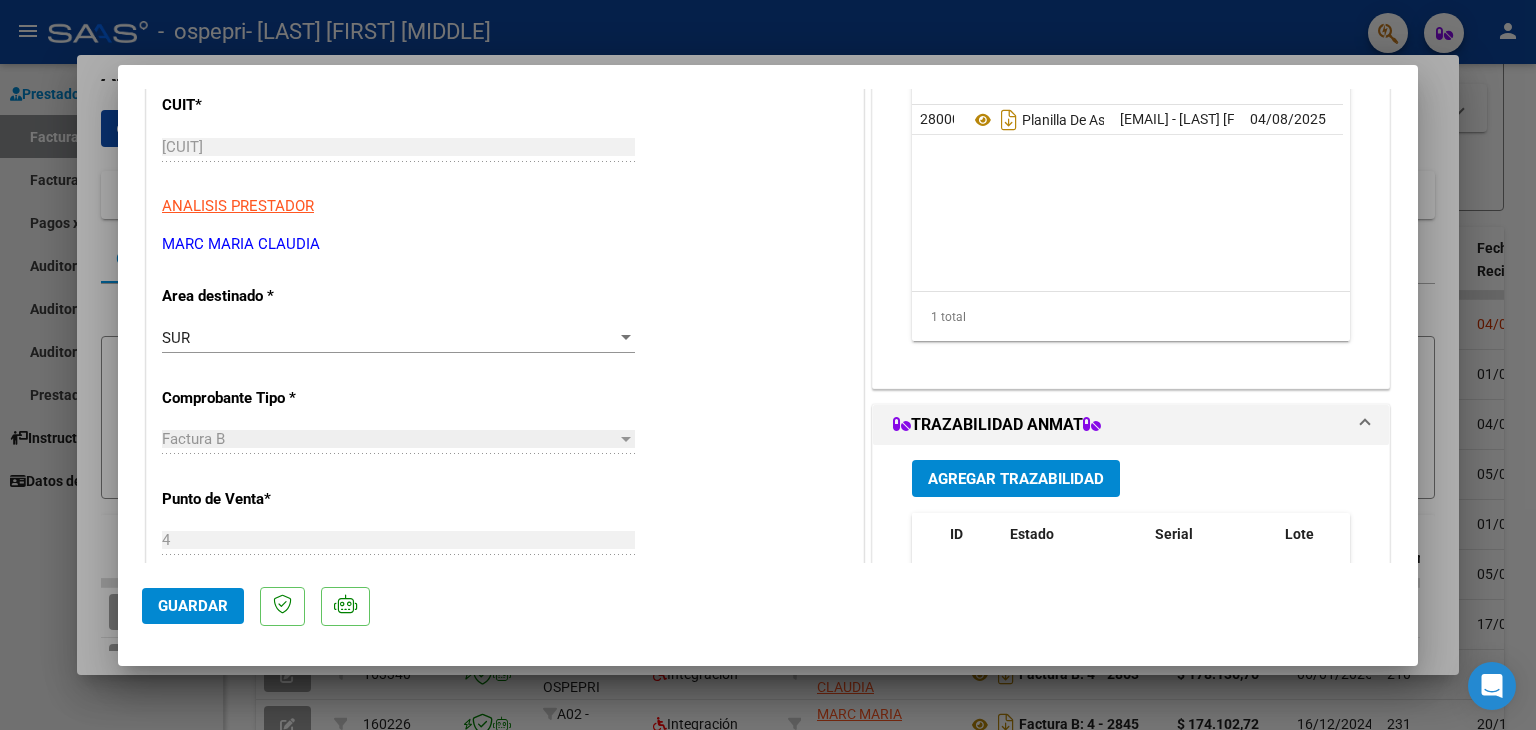 scroll, scrollTop: 280, scrollLeft: 0, axis: vertical 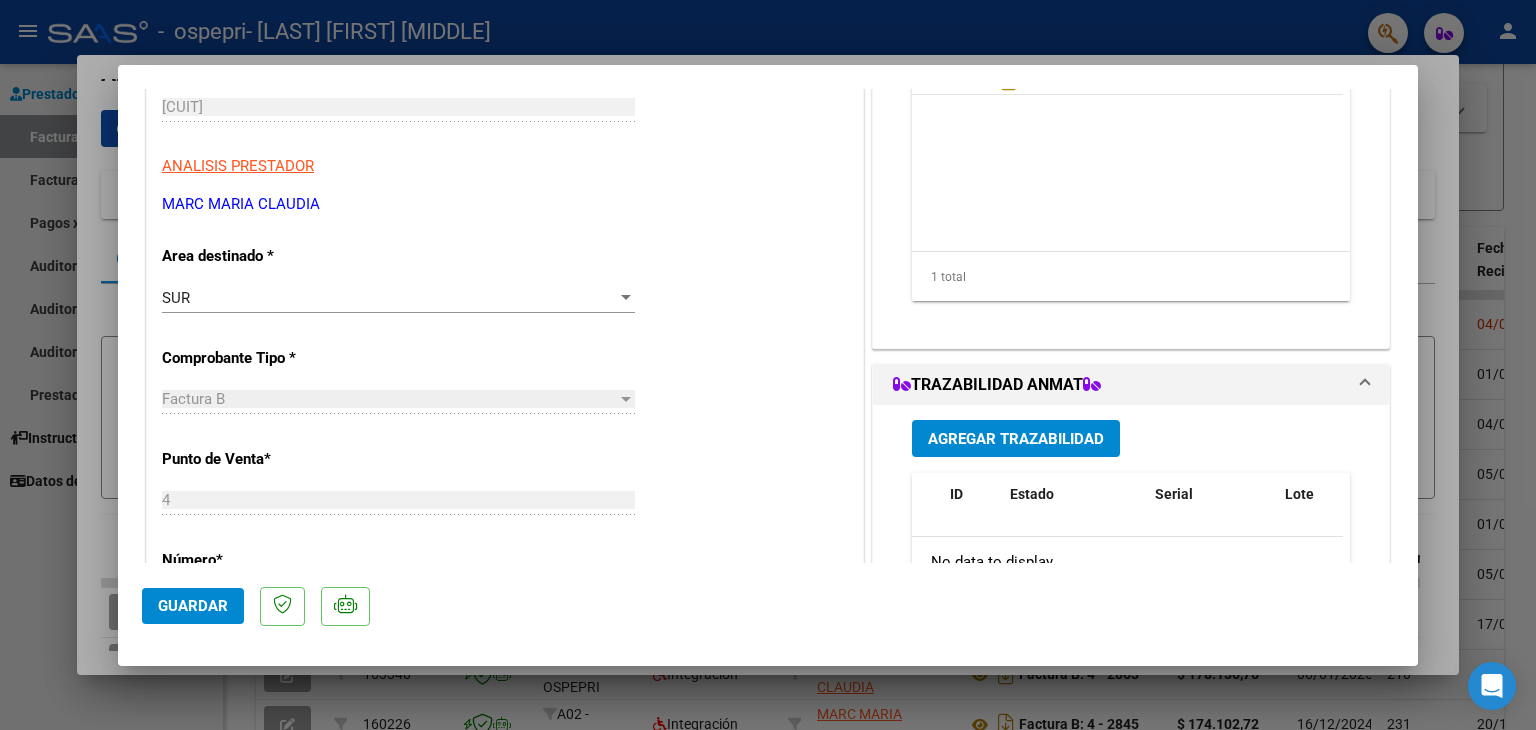 click at bounding box center (626, 399) 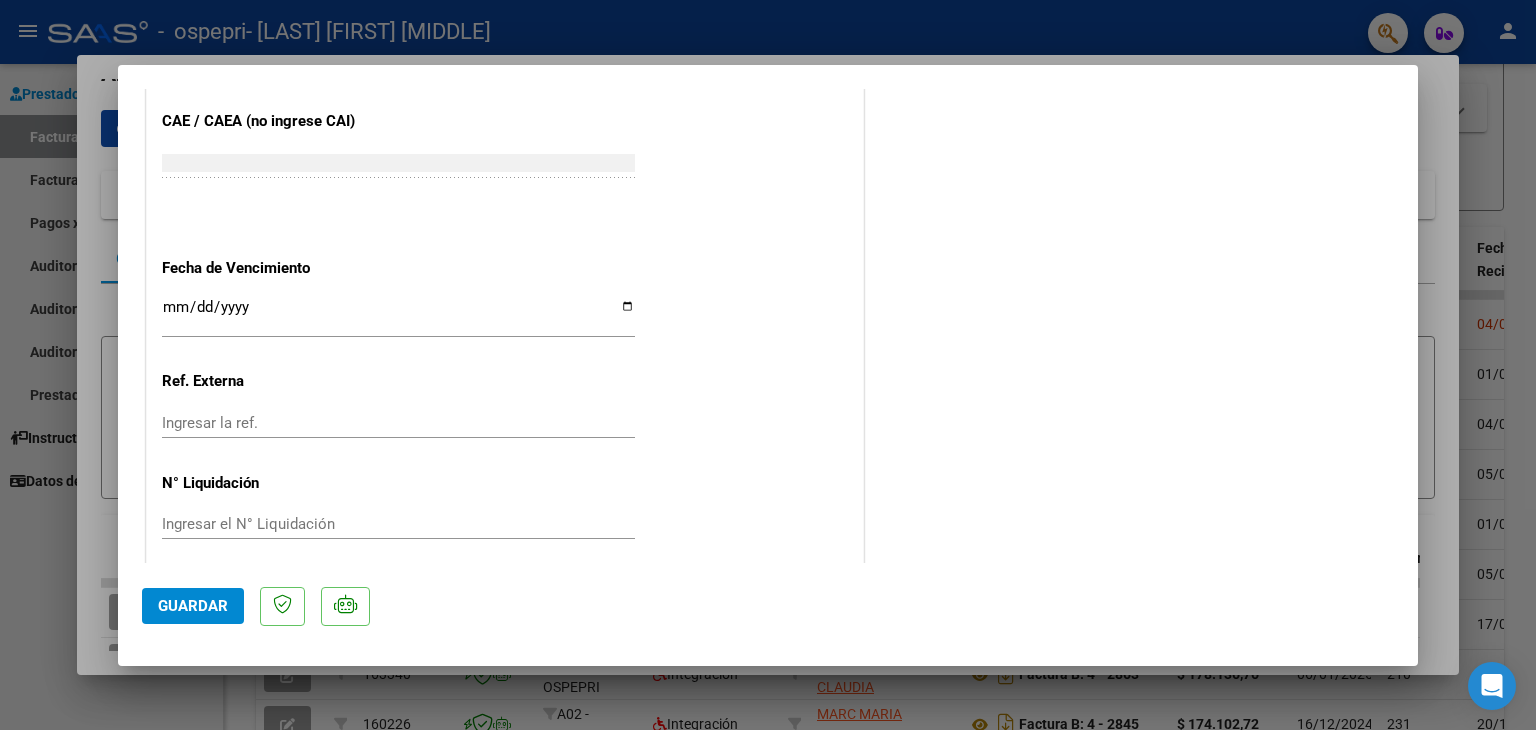 scroll, scrollTop: 1048, scrollLeft: 0, axis: vertical 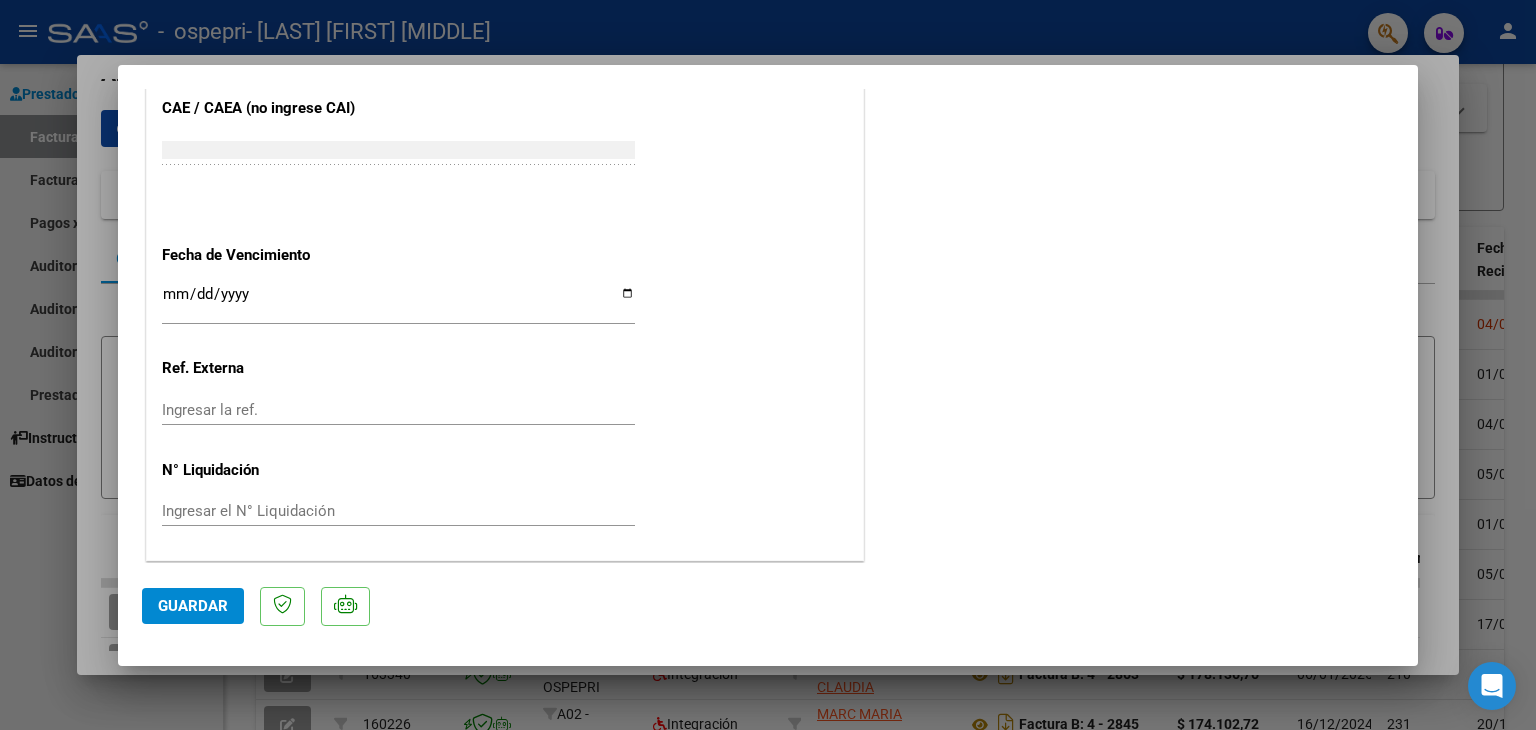 click at bounding box center [768, 365] 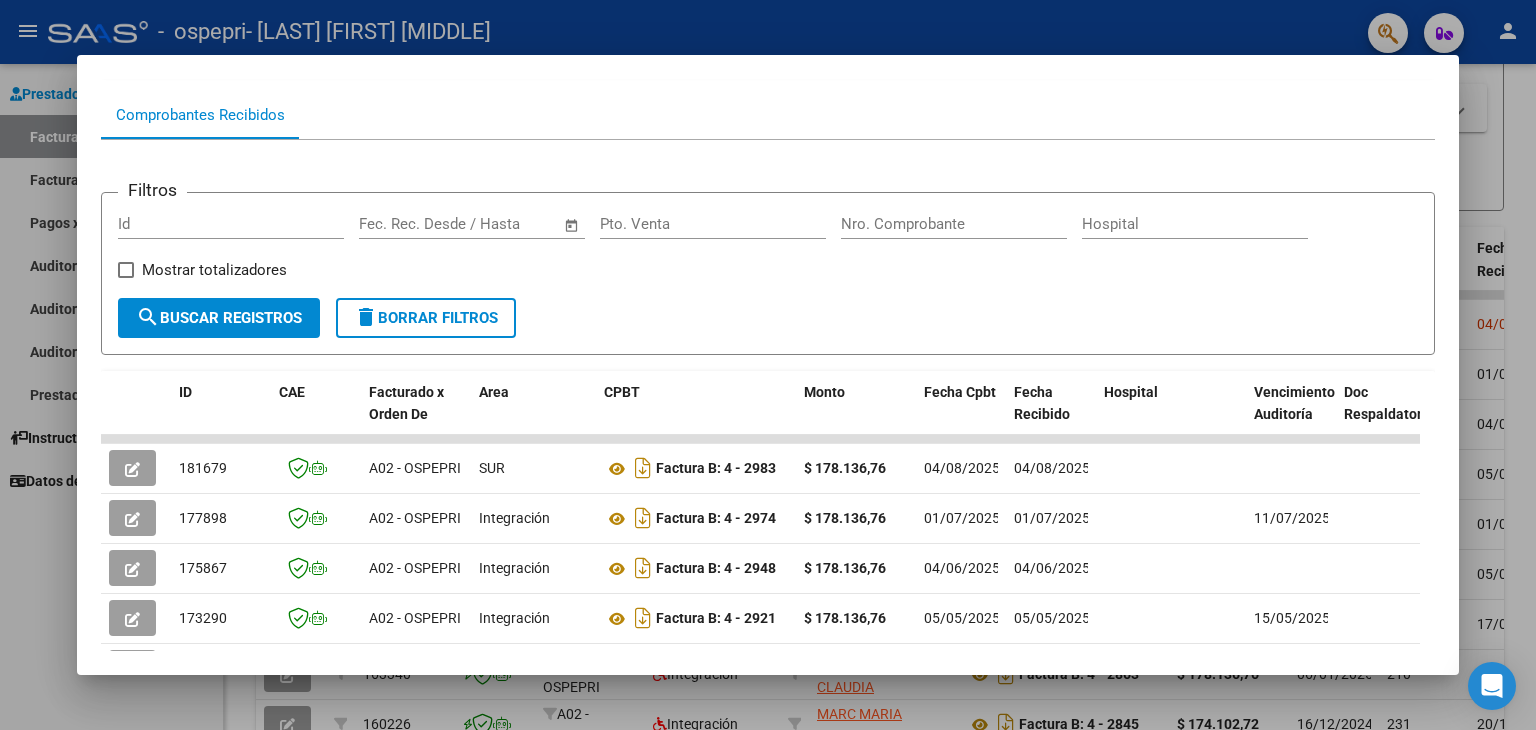 scroll, scrollTop: 200, scrollLeft: 0, axis: vertical 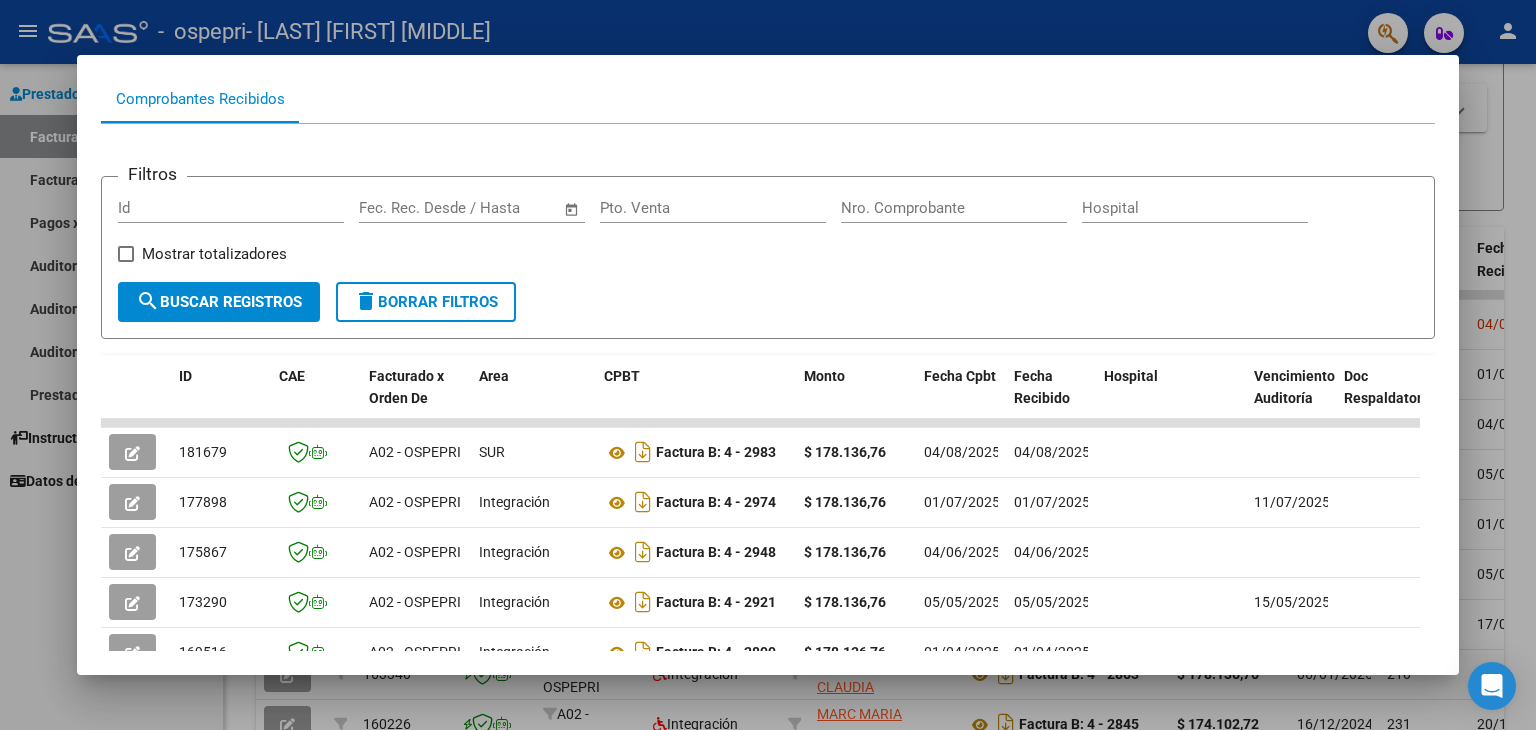 click on "Análisis Prestador - CUIT:  [CUIT] cloud_download  Exportar CSV  ARCA Impuestos ARCA Padrón Ver Usuarios Buscar en Integración  CUIT: [CUIT] - [LAST] [FIRST] [MIDDLE]  Es Prestador Discapacidad:  Si Activo:  Si Cuentas: CBU: [CBU] - ALIAS:  -   Comprobantes Recibidos Filtros Id Start date – End date Fec. Rec. Desde / Hasta Pto. Venta Nro. Comprobante Hospital   Mostrar totalizadores  search  Buscar Registros  delete  Borrar Filtros  ID CAE Facturado x Orden De Area CPBT Monto Fecha Cpbt Fecha Recibido Hospital Vencimiento Auditoría Doc Respaldatoria Doc Trazabilidad Expediente SUR Asociado Auditoria Retencion IIBB Retención Ganancias OP Fecha Transferido Monto Transferido Comprobante Creado Usuario Email Integracion Tipo Archivo Integracion Periodo Presentacion Integracion Importe Sol. Integracion Importe Liq. Legajo CUIL Nombre Afiliado Periodo Prestacion Comentario Prestador / Gerenciador Comentario Obra Social Fecha Confimado Codigo SSS
181679  A02 - OSPEPRI  SUR 04/08/2025" at bounding box center (768, 365) 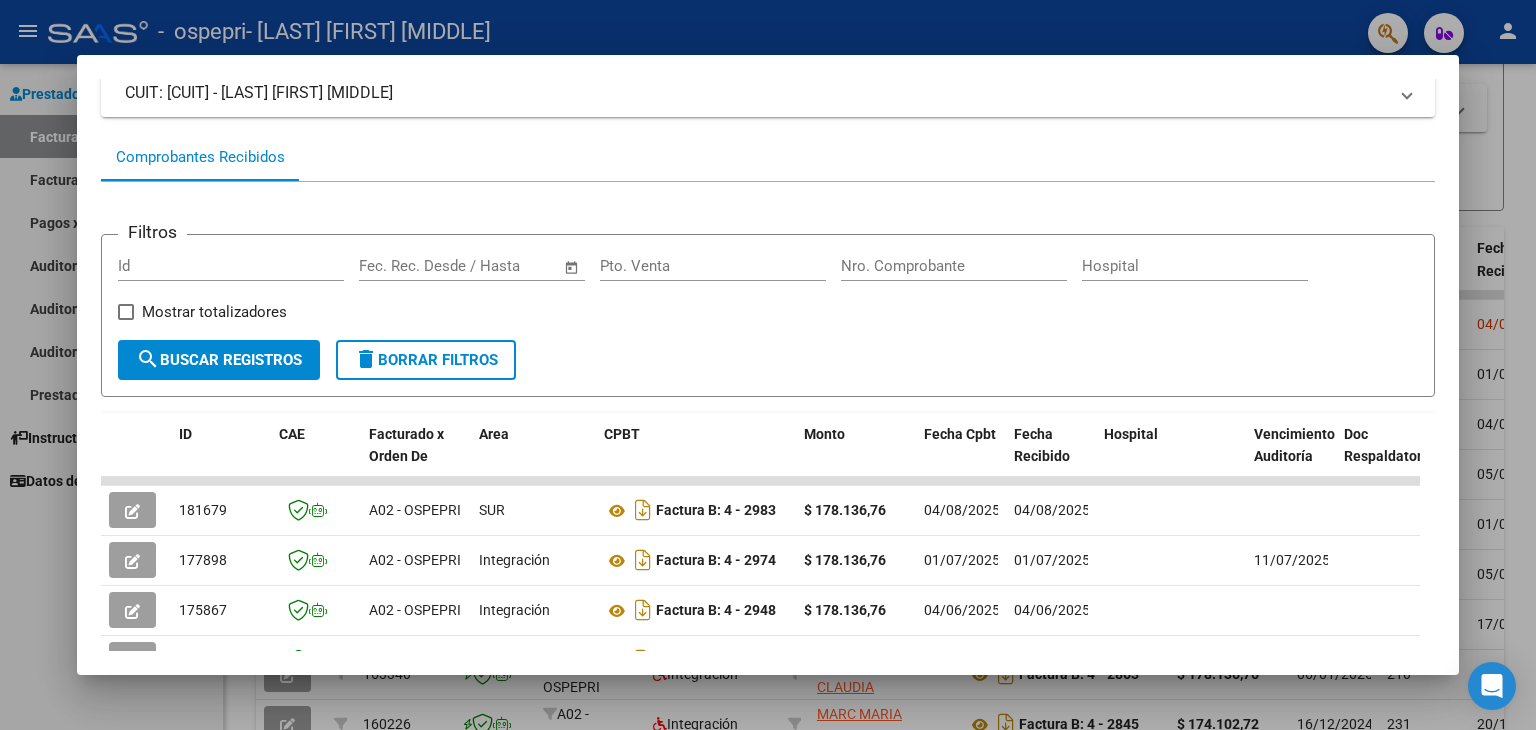click on "Análisis Prestador - CUIT:  [CUIT] cloud_download  Exportar CSV  ARCA Impuestos ARCA Padrón Ver Usuarios Buscar en Integración  CUIT: [CUIT] - [LAST] [FIRST] [MIDDLE]  Es Prestador Discapacidad:  Si Activo:  Si Cuentas: CBU: [CBU] - ALIAS:  -   Comprobantes Recibidos Filtros Id Start date – End date Fec. Rec. Desde / Hasta Pto. Venta Nro. Comprobante Hospital   Mostrar totalizadores  search  Buscar Registros  delete  Borrar Filtros  ID CAE Facturado x Orden De Area CPBT Monto Fecha Cpbt Fecha Recibido Hospital Vencimiento Auditoría Doc Respaldatoria Doc Trazabilidad Expediente SUR Asociado Auditoria Retencion IIBB Retención Ganancias OP Fecha Transferido Monto Transferido Comprobante Creado Usuario Email Integracion Tipo Archivo Integracion Periodo Presentacion Integracion Importe Sol. Integracion Importe Liq. Legajo CUIL Nombre Afiliado Periodo Prestacion Comentario Prestador / Gerenciador Comentario Obra Social Fecha Confimado Codigo SSS
181679  A02 - OSPEPRI  SUR 04/08/2025" at bounding box center [768, 365] 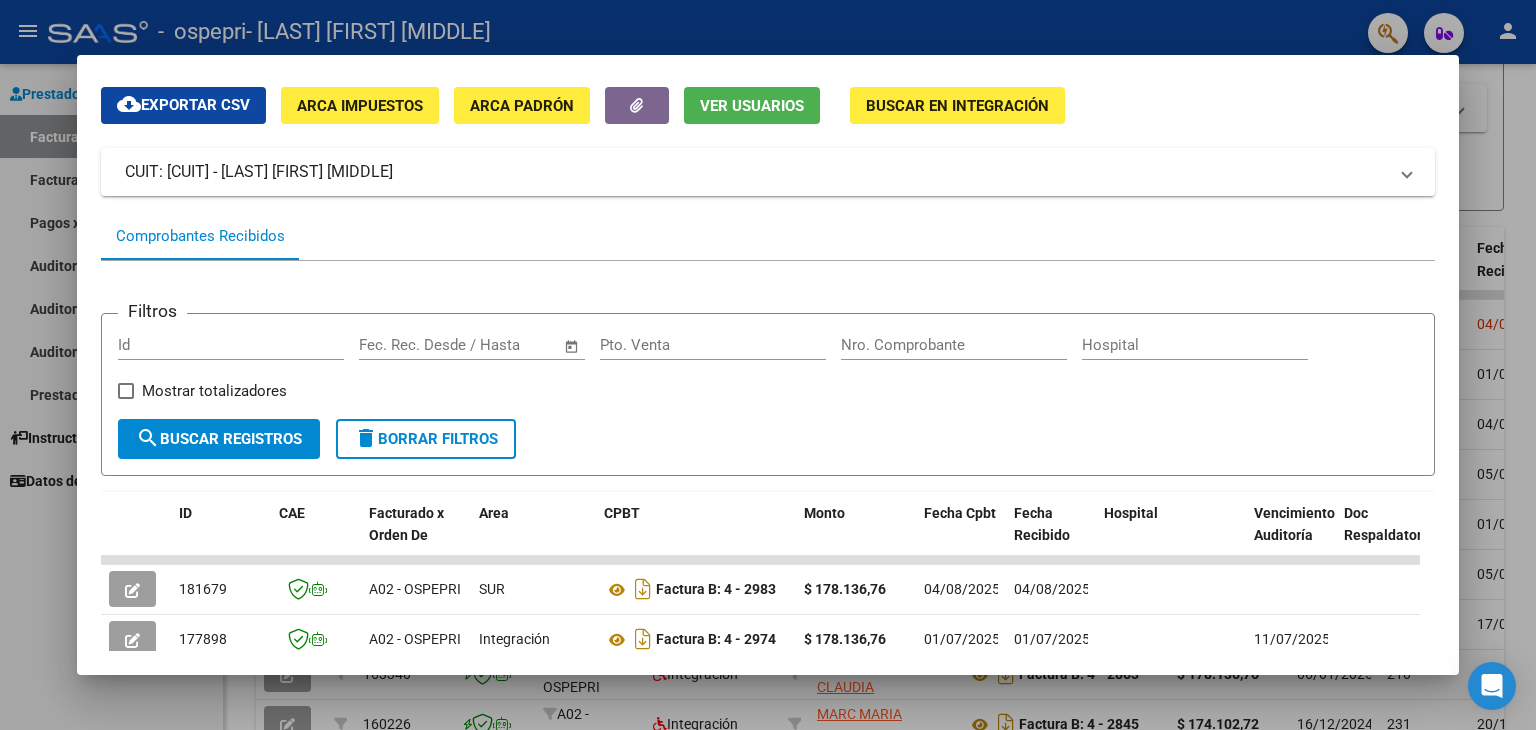 click on "Análisis Prestador - CUIT:  [CUIT] cloud_download  Exportar CSV  ARCA Impuestos ARCA Padrón Ver Usuarios Buscar en Integración  CUIT: [CUIT] - [LAST] [FIRST] [MIDDLE]  Es Prestador Discapacidad:  Si Activo:  Si Cuentas: CBU: [CBU] - ALIAS:  -   Comprobantes Recibidos Filtros Id Start date – End date Fec. Rec. Desde / Hasta Pto. Venta Nro. Comprobante Hospital   Mostrar totalizadores  search  Buscar Registros  delete  Borrar Filtros  ID CAE Facturado x Orden De Area CPBT Monto Fecha Cpbt Fecha Recibido Hospital Vencimiento Auditoría Doc Respaldatoria Doc Trazabilidad Expediente SUR Asociado Auditoria Retencion IIBB Retención Ganancias OP Fecha Transferido Monto Transferido Comprobante Creado Usuario Email Integracion Tipo Archivo Integracion Periodo Presentacion Integracion Importe Sol. Integracion Importe Liq. Legajo CUIL Nombre Afiliado Periodo Prestacion Comentario Prestador / Gerenciador Comentario Obra Social Fecha Confimado Codigo SSS
181679  A02 - OSPEPRI  SUR 04/08/2025" at bounding box center (768, 365) 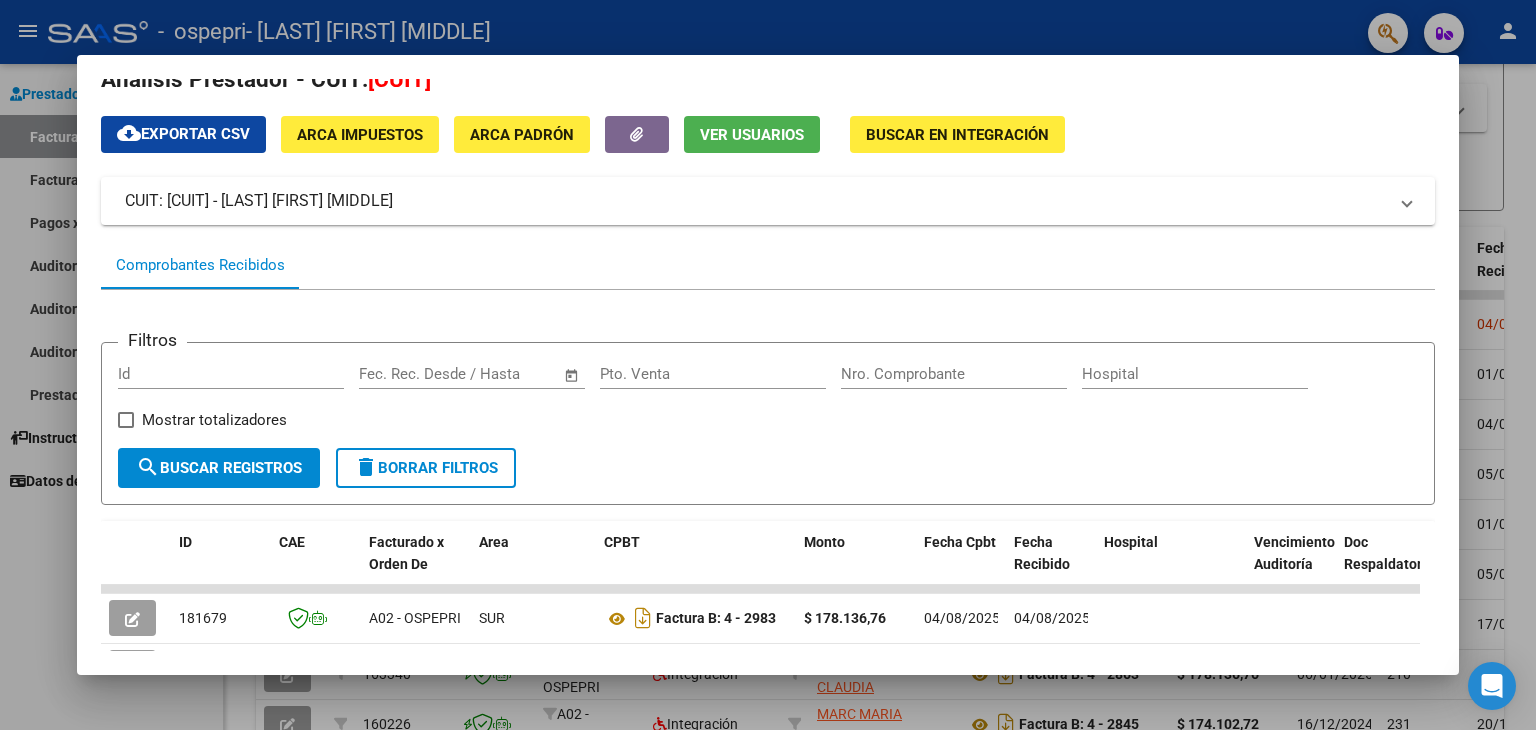 click on "Análisis Prestador - CUIT:  [CUIT] cloud_download  Exportar CSV  ARCA Impuestos ARCA Padrón Ver Usuarios Buscar en Integración  CUIT: [CUIT] - [LAST] [FIRST] [MIDDLE]  Es Prestador Discapacidad:  Si Activo:  Si Cuentas: CBU: [CBU] - ALIAS:  -   Comprobantes Recibidos Filtros Id Start date – End date Fec. Rec. Desde / Hasta Pto. Venta Nro. Comprobante Hospital   Mostrar totalizadores  search  Buscar Registros  delete  Borrar Filtros  ID CAE Facturado x Orden De Area CPBT Monto Fecha Cpbt Fecha Recibido Hospital Vencimiento Auditoría Doc Respaldatoria Doc Trazabilidad Expediente SUR Asociado Auditoria Retencion IIBB Retención Ganancias OP Fecha Transferido Monto Transferido Comprobante Creado Usuario Email Integracion Tipo Archivo Integracion Periodo Presentacion Integracion Importe Sol. Integracion Importe Liq. Legajo CUIL Nombre Afiliado Periodo Prestacion Comentario Prestador / Gerenciador Comentario Obra Social Fecha Confimado Codigo SSS
181679  A02 - OSPEPRI  SUR 04/08/2025" at bounding box center [768, 365] 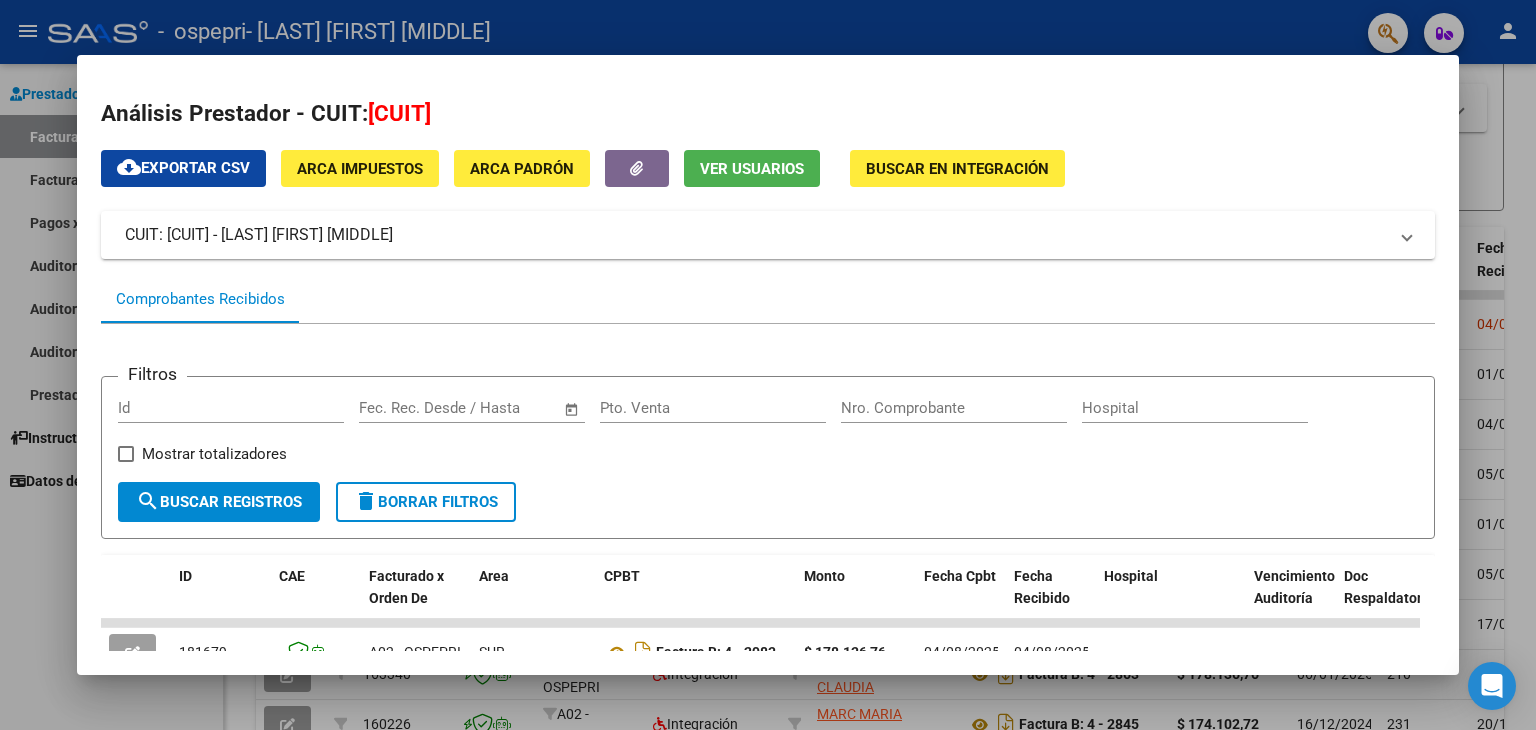 click on "Análisis Prestador - CUIT:  [CUIT] cloud_download  Exportar CSV  ARCA Impuestos ARCA Padrón Ver Usuarios Buscar en Integración  CUIT: [CUIT] - [LAST] [FIRST] [MIDDLE]  Es Prestador Discapacidad:  Si Activo:  Si Cuentas: CBU: [CBU] - ALIAS:  -   Comprobantes Recibidos Filtros Id Start date – End date Fec. Rec. Desde / Hasta Pto. Venta Nro. Comprobante Hospital   Mostrar totalizadores  search  Buscar Registros  delete  Borrar Filtros  ID CAE Facturado x Orden De Area CPBT Monto Fecha Cpbt Fecha Recibido Hospital Vencimiento Auditoría Doc Respaldatoria Doc Trazabilidad Expediente SUR Asociado Auditoria Retencion IIBB Retención Ganancias OP Fecha Transferido Monto Transferido Comprobante Creado Usuario Email Integracion Tipo Archivo Integracion Periodo Presentacion Integracion Importe Sol. Integracion Importe Liq. Legajo CUIL Nombre Afiliado Periodo Prestacion Comentario Prestador / Gerenciador Comentario Obra Social Fecha Confimado Codigo SSS
181679  A02 - OSPEPRI  SUR 04/08/2025" at bounding box center (768, 365) 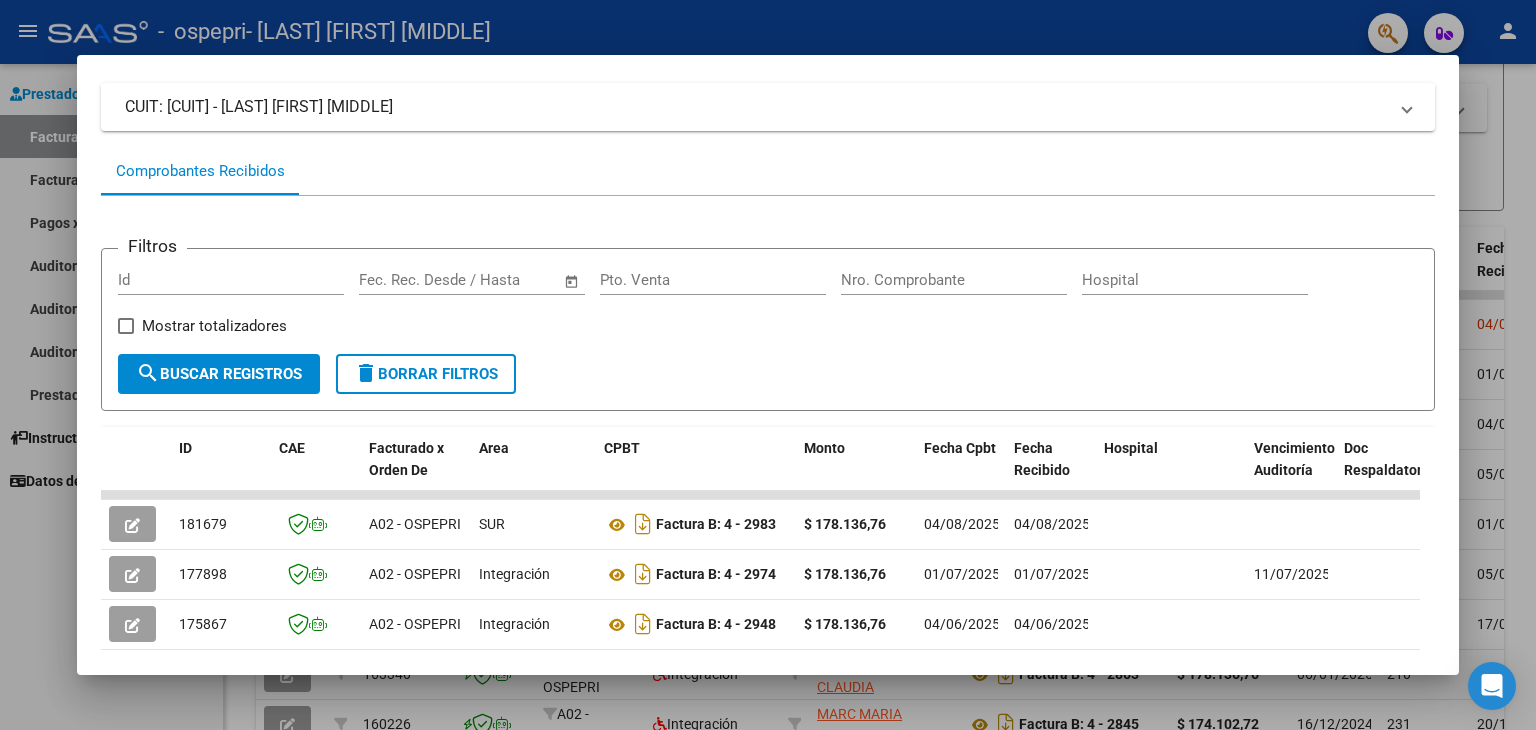 scroll, scrollTop: 160, scrollLeft: 0, axis: vertical 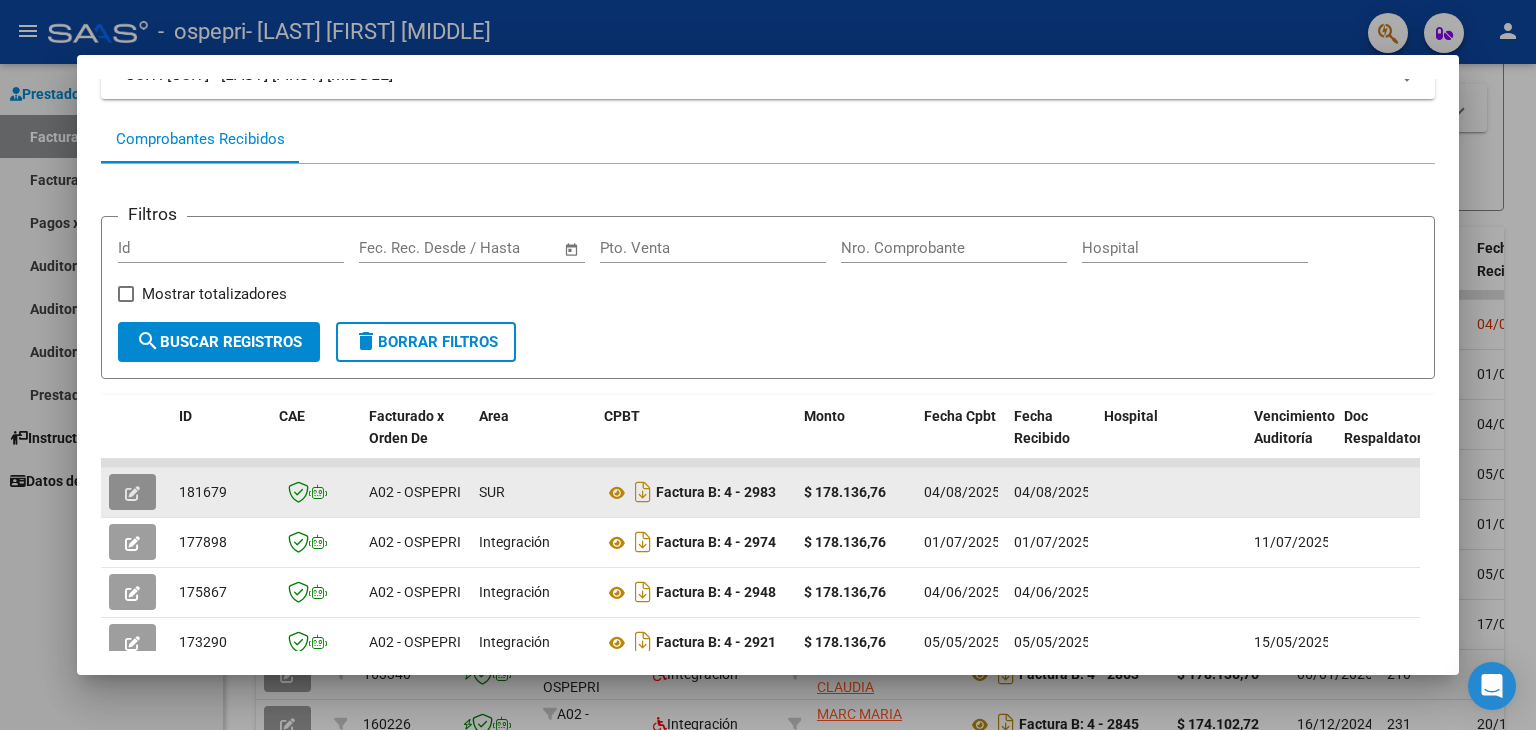 click 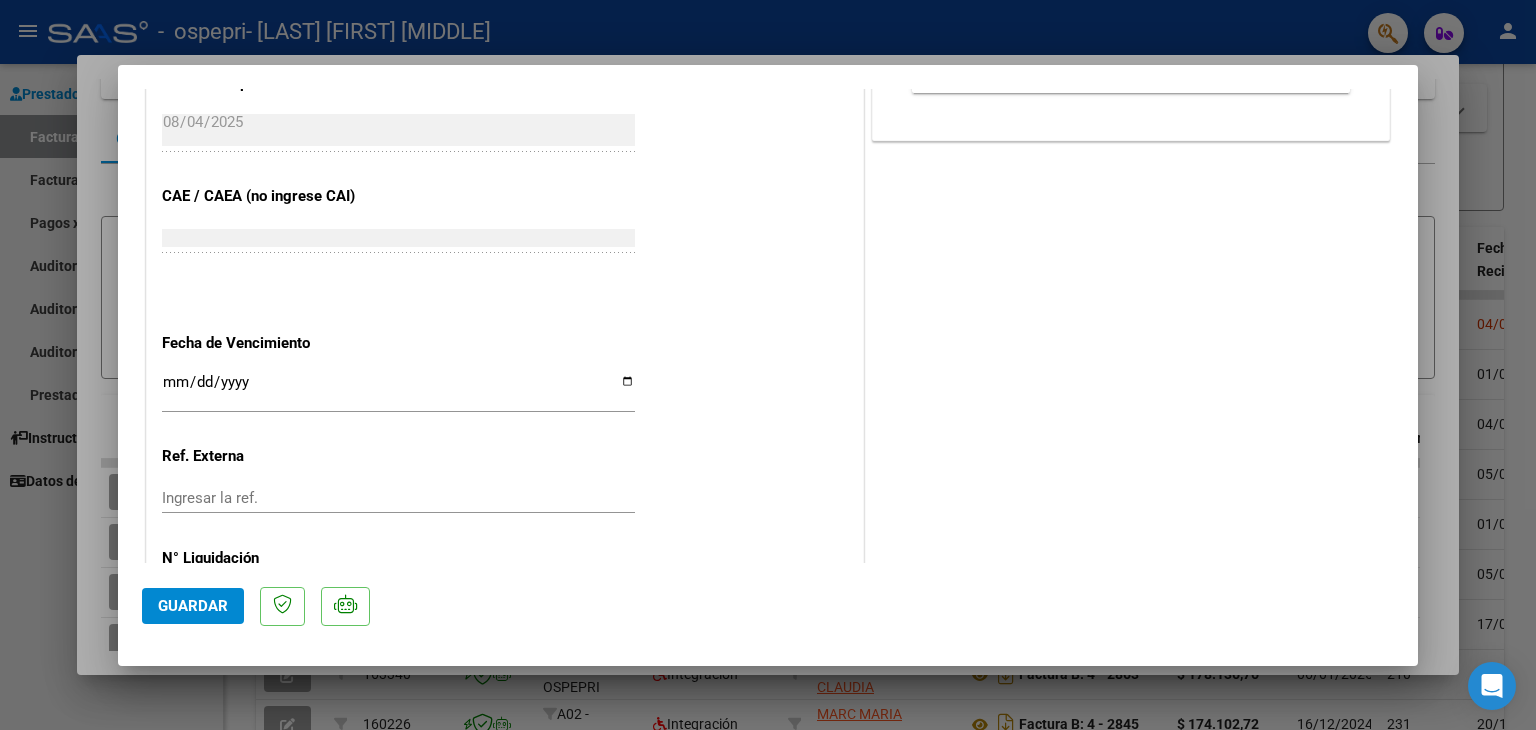 scroll, scrollTop: 1000, scrollLeft: 0, axis: vertical 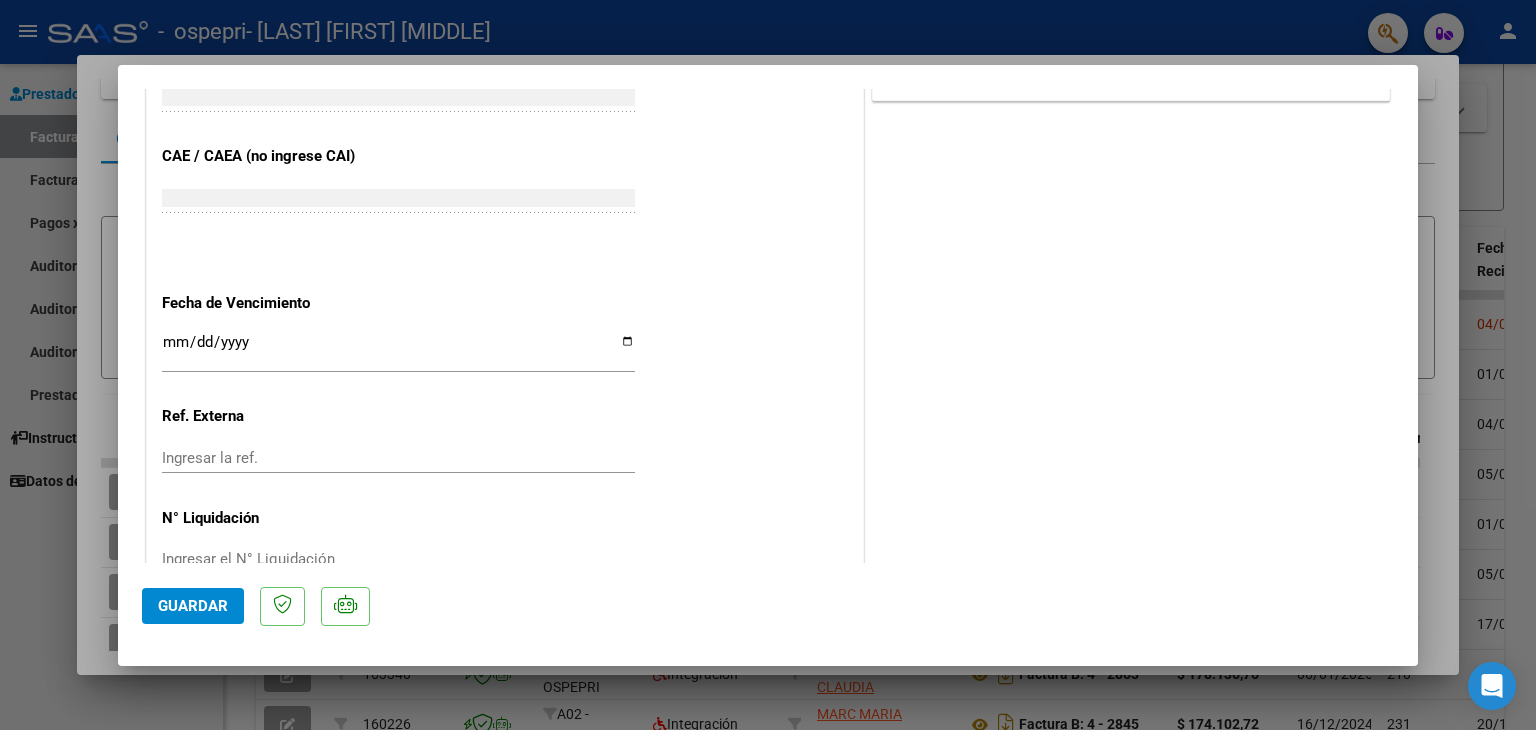click on "Ingresar la fecha" 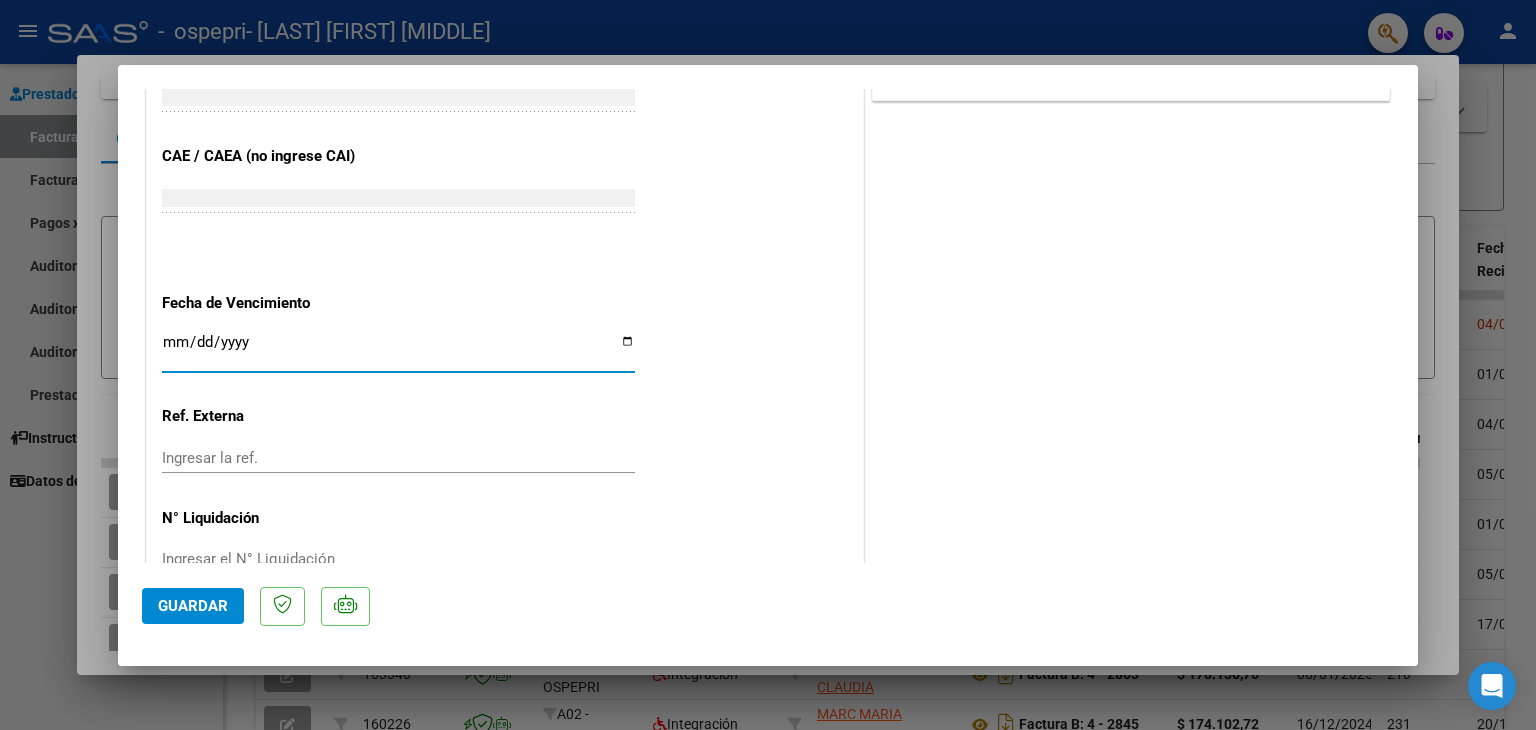 type on "[DATE]" 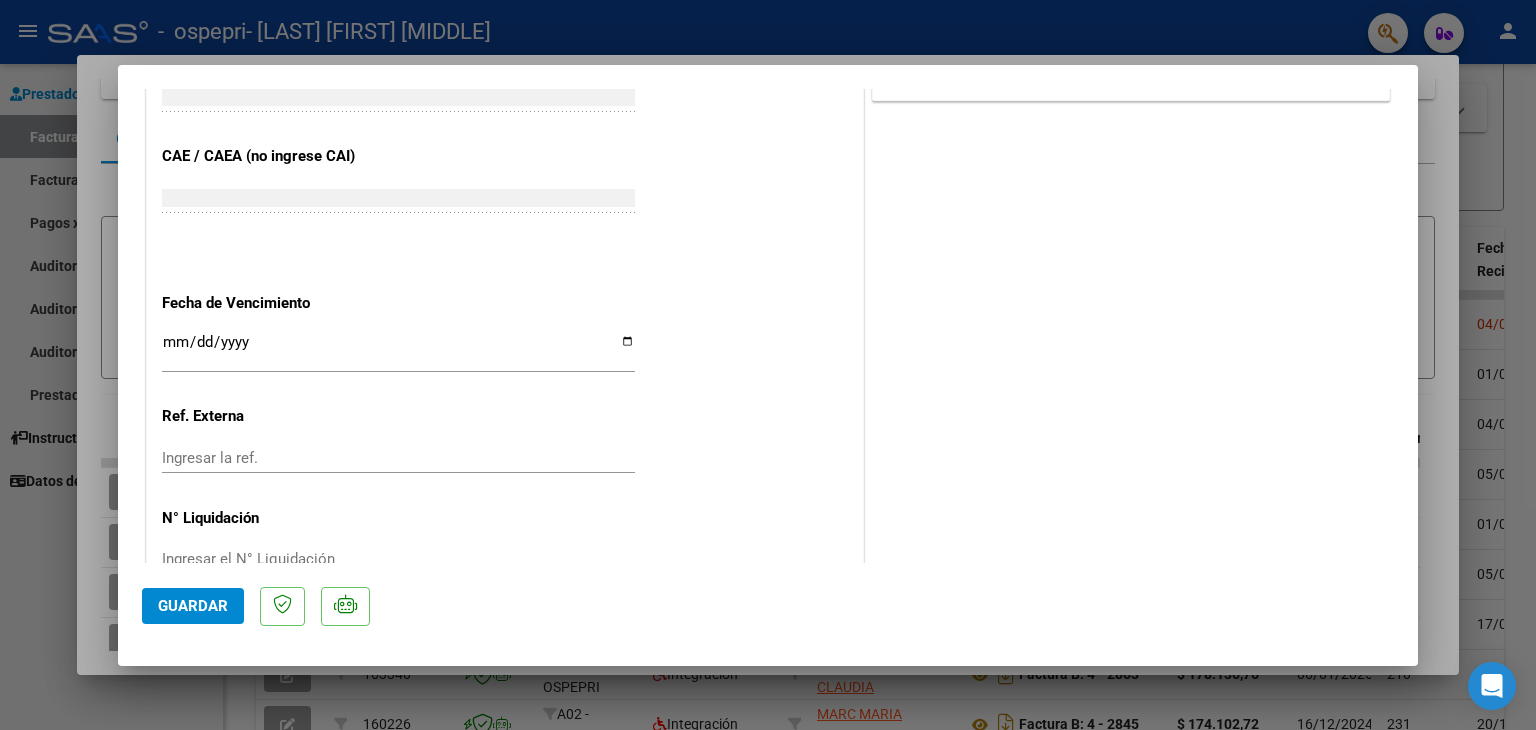 click on "CUIT  *   [CUIT] Ingresar CUIT  ANALISIS PRESTADOR  [LAST] [FIRST] [MIDDLE]  ARCA Padrón  Area destinado * SUR Seleccionar Area  Comprobante Tipo * Factura B Seleccionar Tipo Punto de Venta  *   4 Ingresar el Nro.  Número  *   2983 Ingresar el Nro.  Monto  *   $ 178.136,76 Ingresar el monto  Fecha del Cpbt.  *   2025-08-04 Ingresar la fecha  CAE / CAEA (no ingrese CAI)    [CAE] Ingresar el CAE o CAEA (no ingrese CAI)  Fecha de Vencimiento    2025-08-14 Ingresar la fecha  Ref. Externa    Ingresar la ref.  N° Liquidación    Ingresar el N° Liquidación" at bounding box center (505, -44) 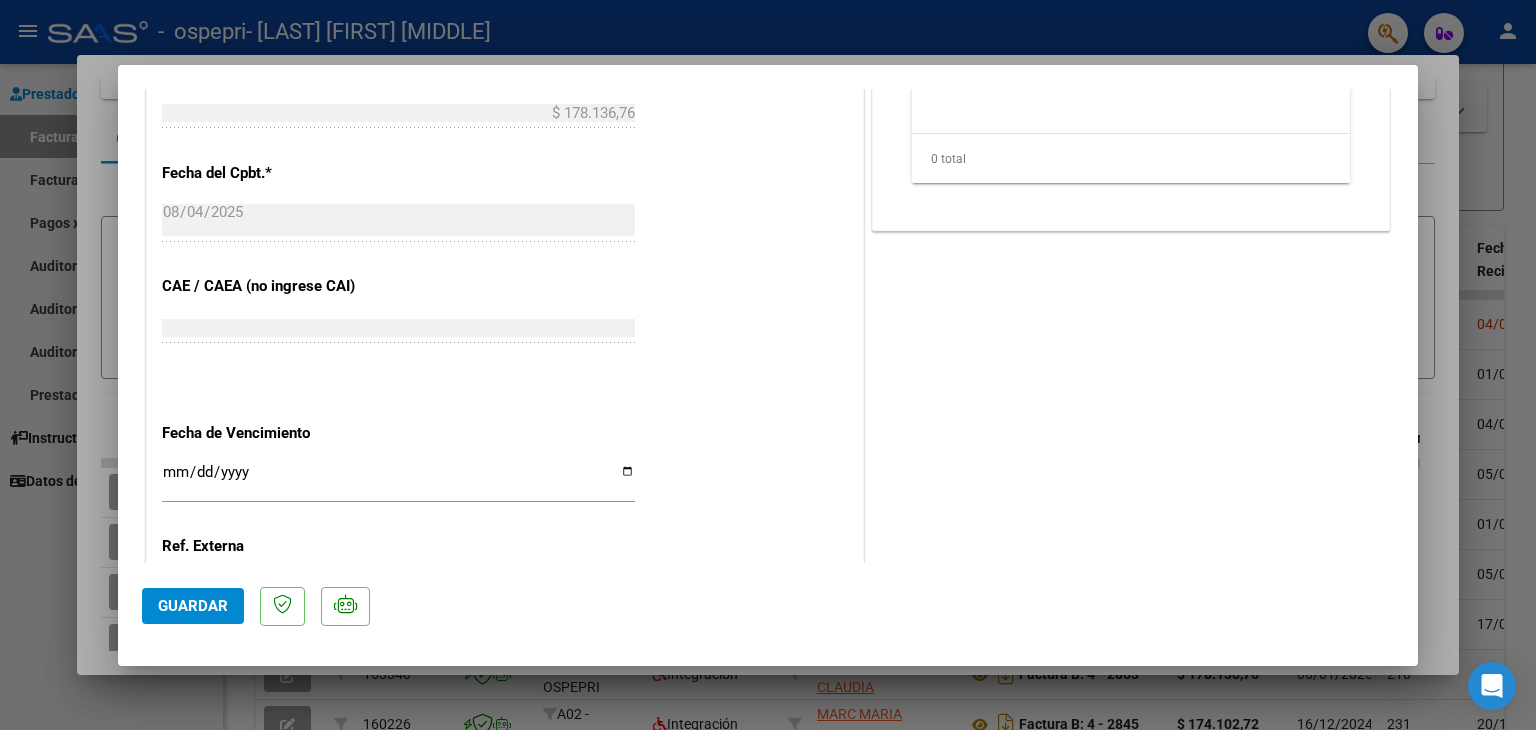 scroll, scrollTop: 840, scrollLeft: 0, axis: vertical 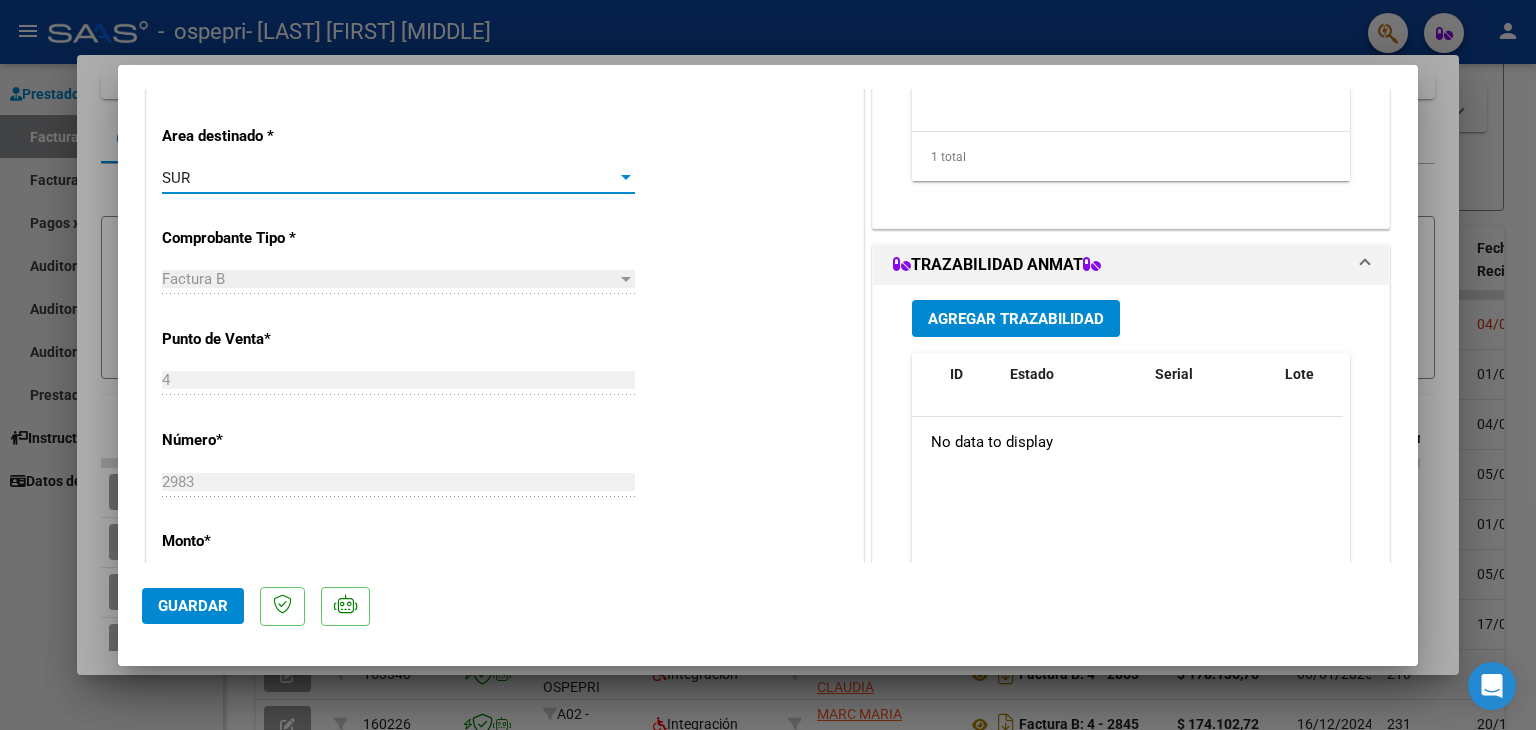 click at bounding box center (626, 177) 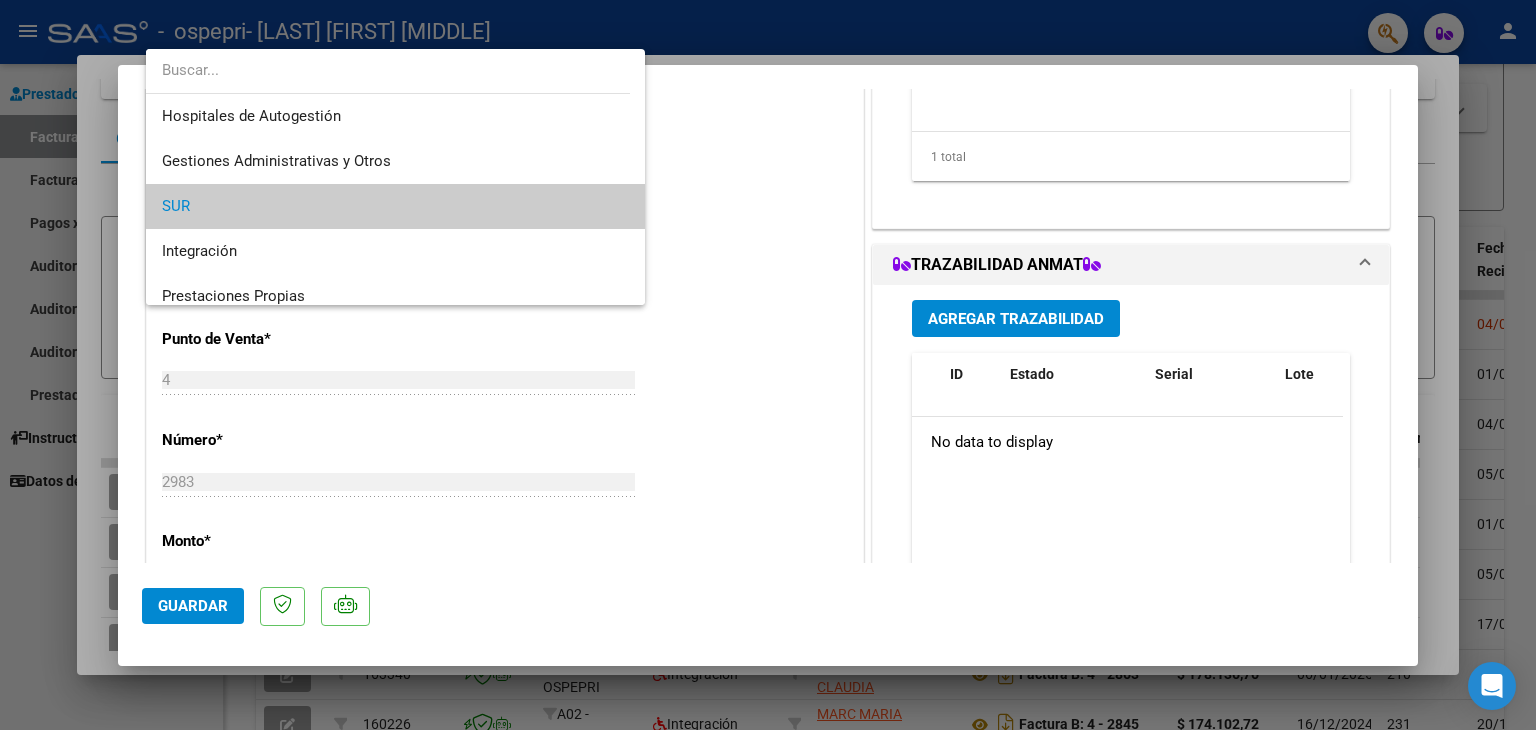 scroll, scrollTop: 29, scrollLeft: 0, axis: vertical 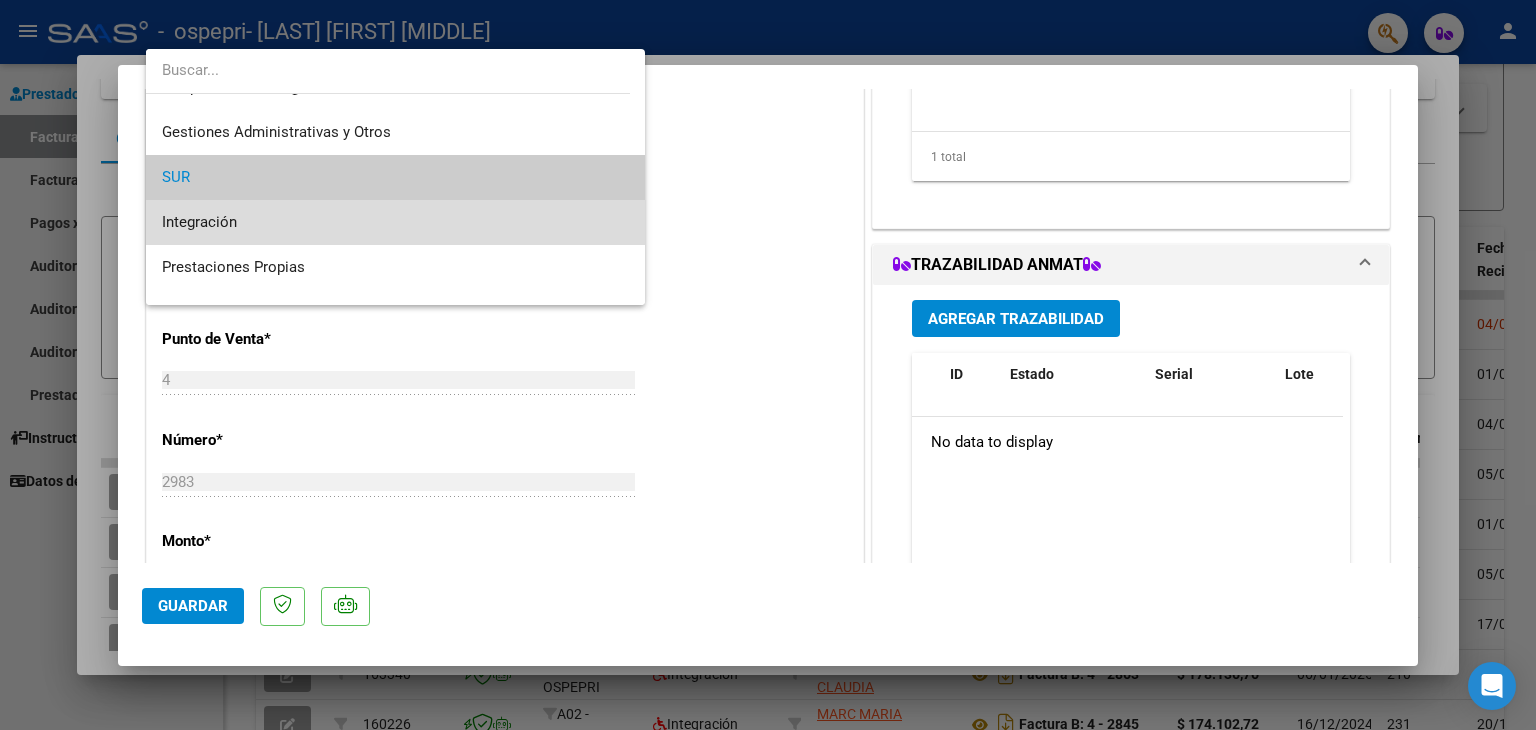 click on "Integración" at bounding box center [396, 222] 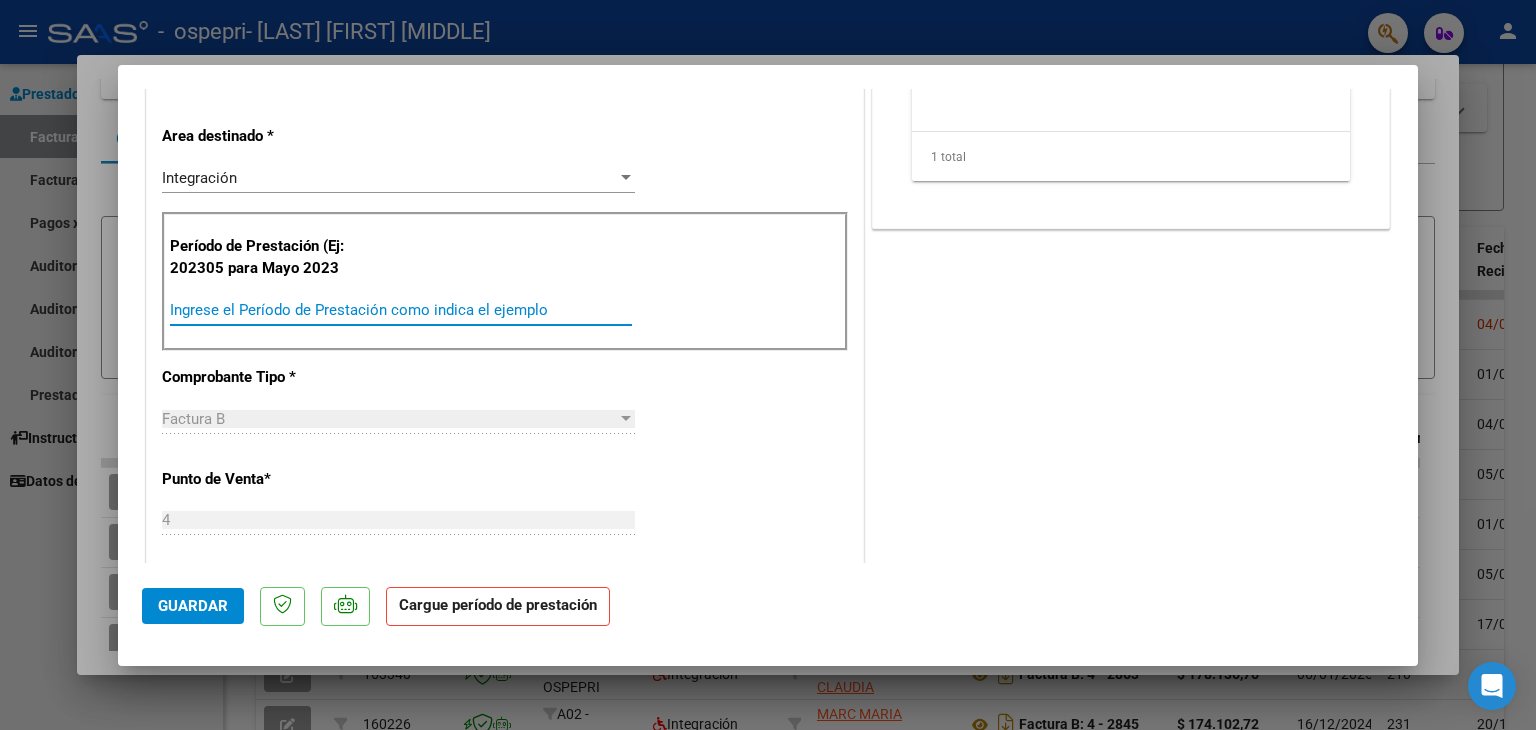 click on "Ingrese el Período de Prestación como indica el ejemplo" at bounding box center (401, 310) 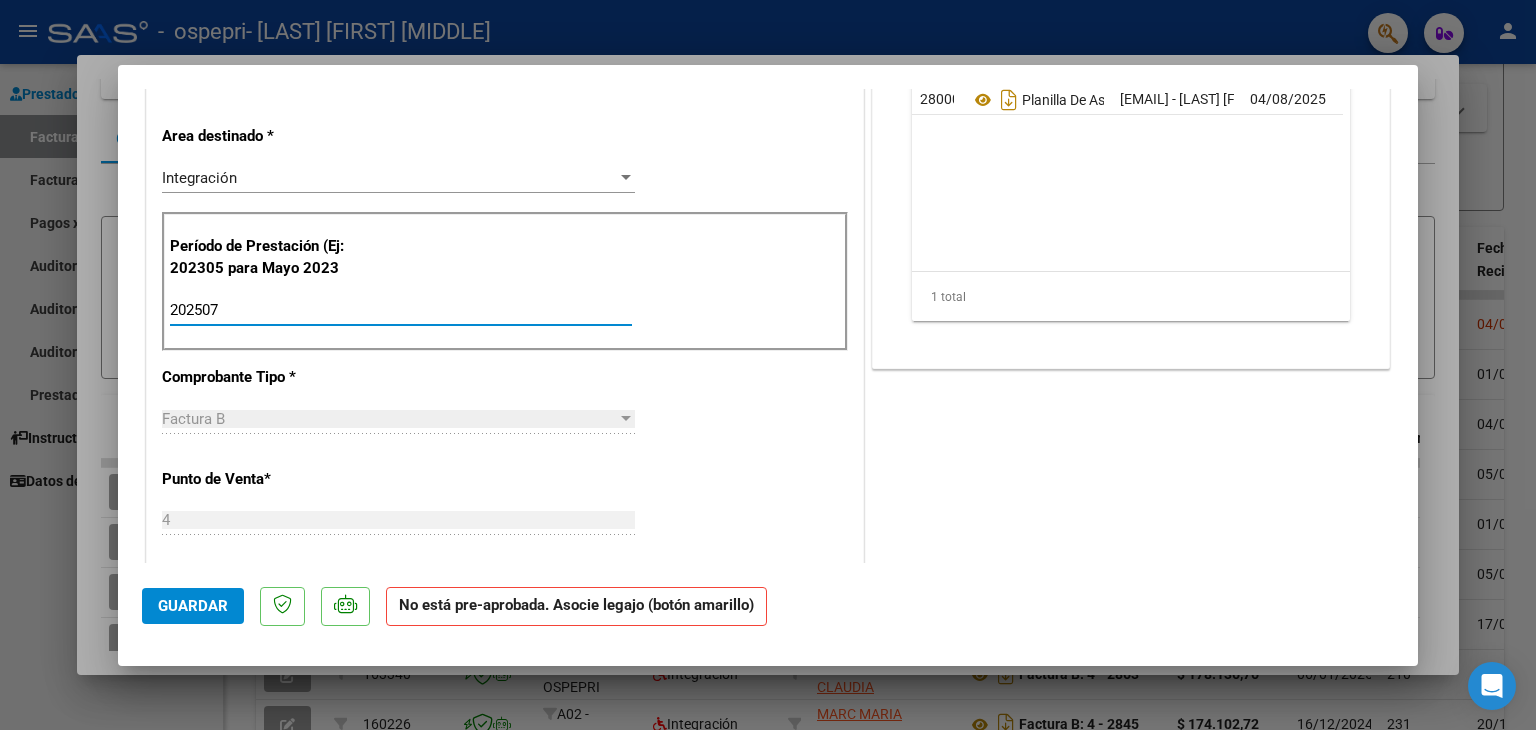 type on "202507" 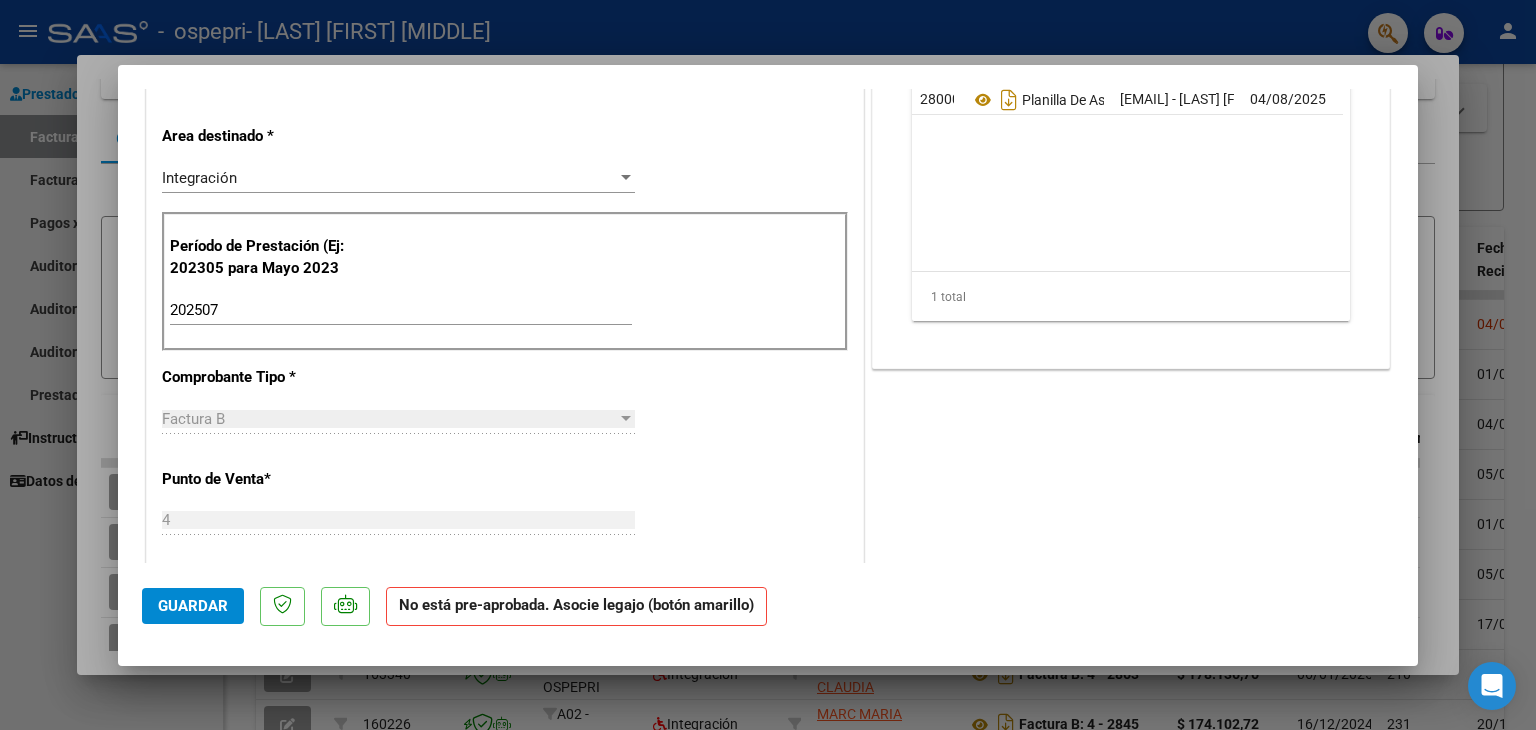 click on "COMENTARIOS Comentarios del Prestador / Gerenciador:  PREAPROBACIÓN PARA INTEGRACION add Asociar Legajo  DOCUMENTACIÓN RESPALDATORIA  Agregar Documento ID Documento Usuario Subido Acción 28000  Planilla De Asistencia   [EMAIL] - [LAST] [FIRST] [MIDDLE]   04/08/2025   1 total   1" at bounding box center [1131, 532] 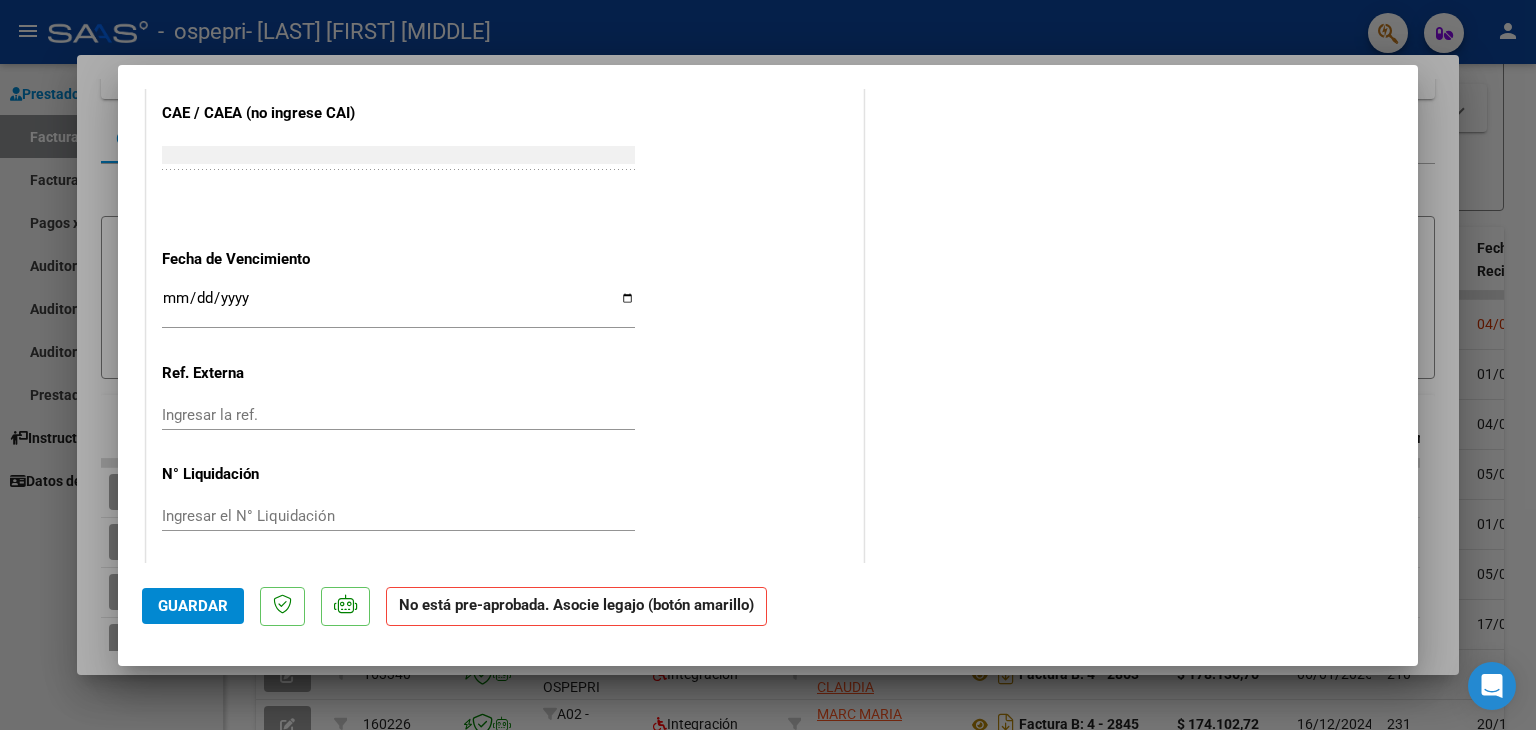 scroll, scrollTop: 1187, scrollLeft: 0, axis: vertical 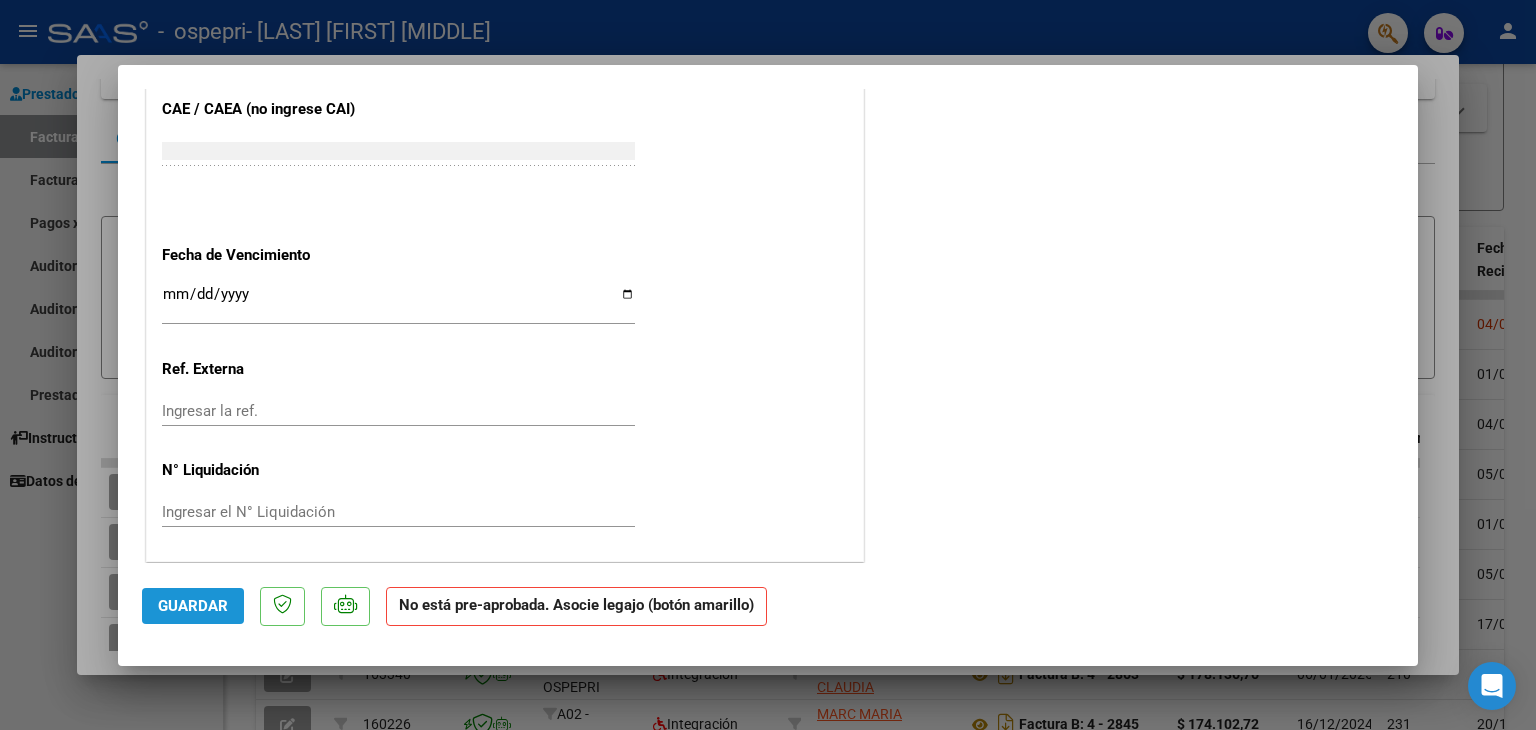 click on "Guardar" 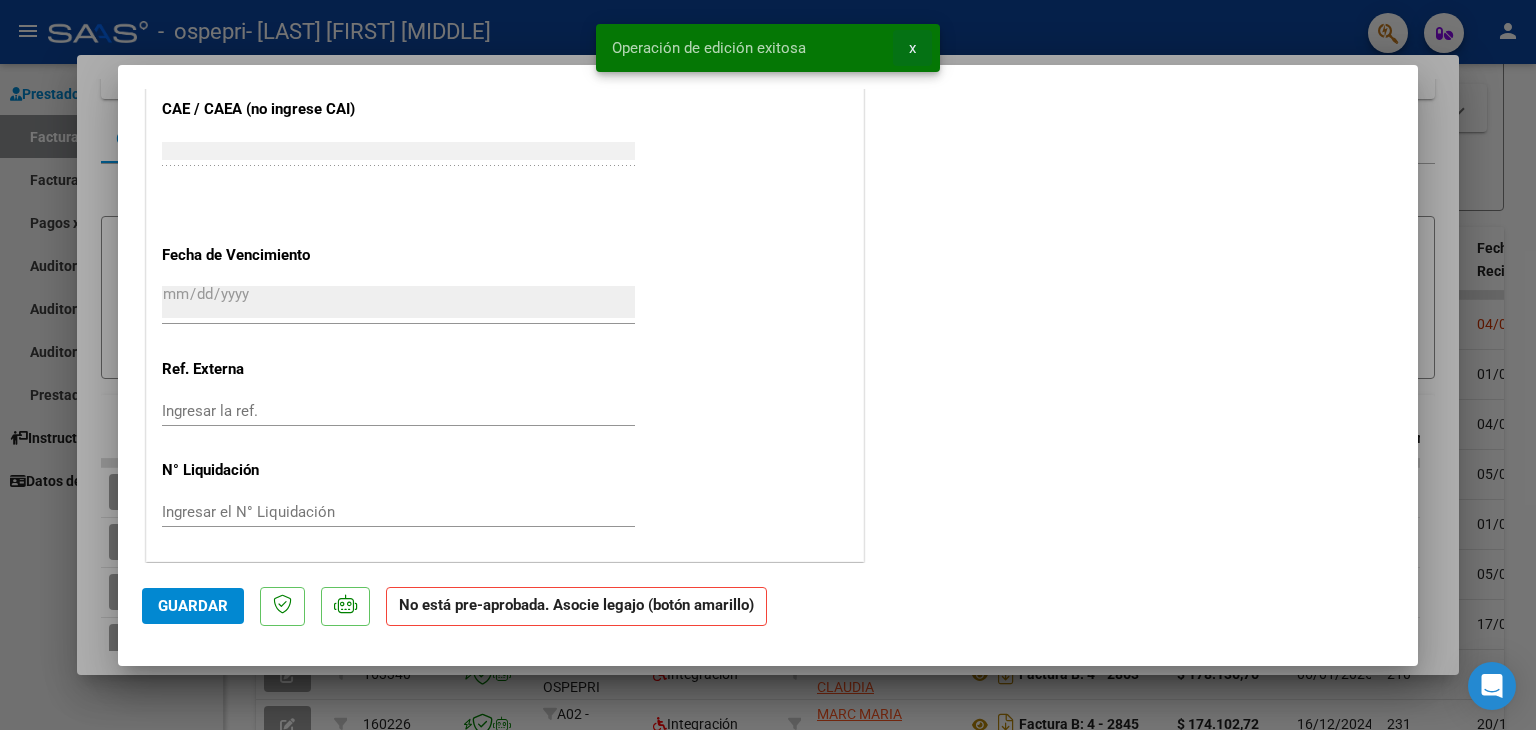 click on "x" at bounding box center (912, 48) 